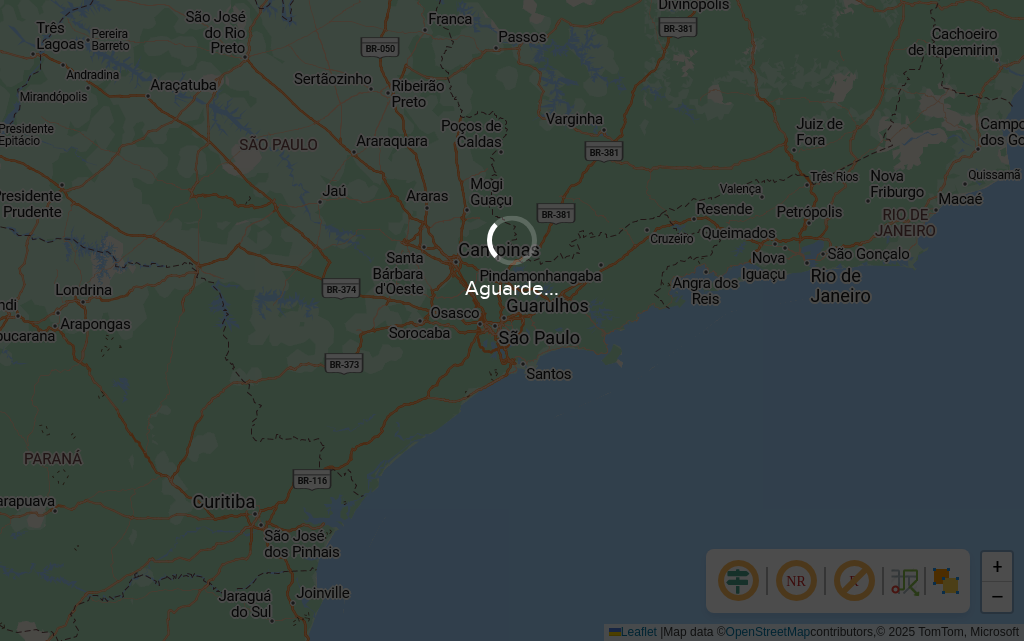scroll, scrollTop: 0, scrollLeft: 0, axis: both 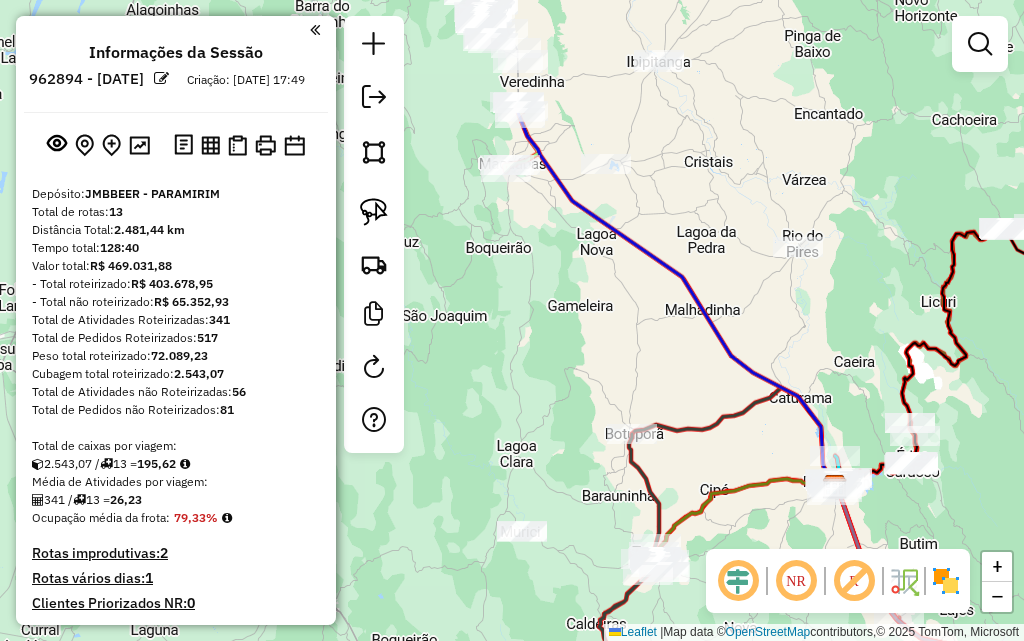 drag, startPoint x: 515, startPoint y: 185, endPoint x: 941, endPoint y: 458, distance: 505.96936 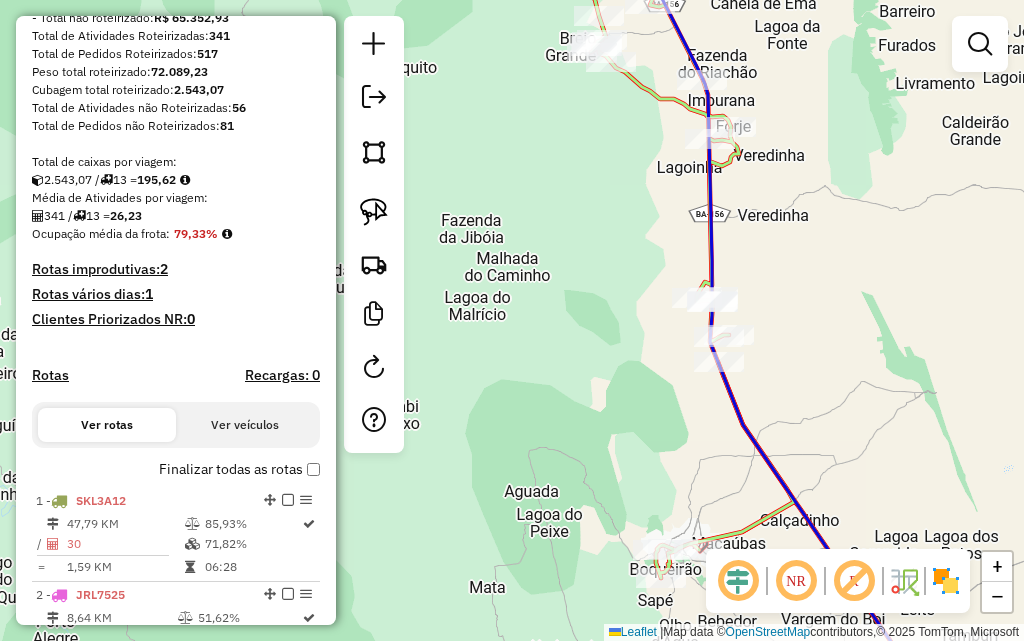 scroll, scrollTop: 0, scrollLeft: 0, axis: both 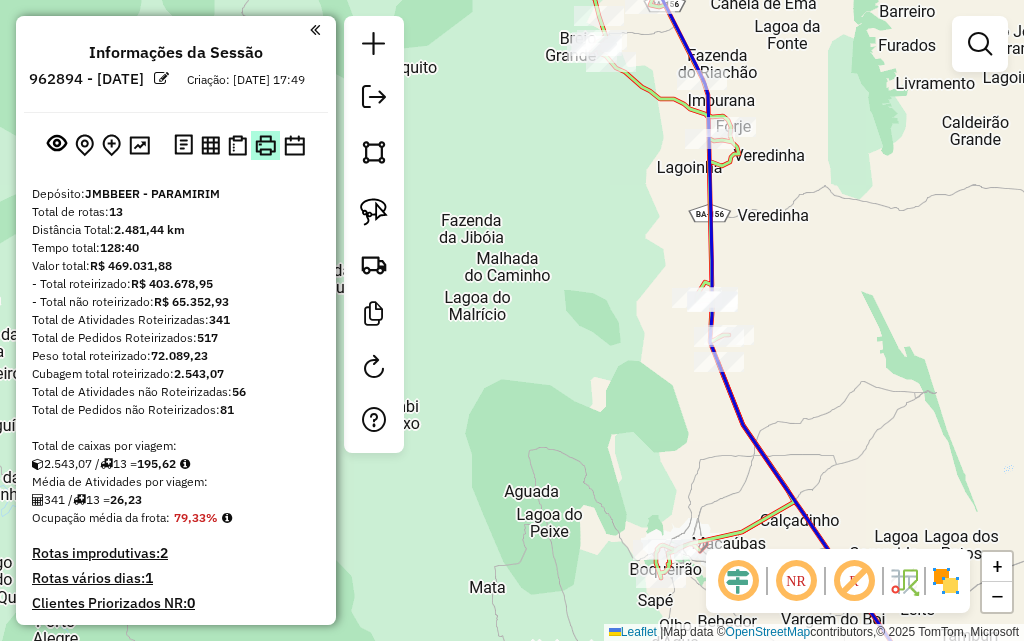 click at bounding box center (265, 145) 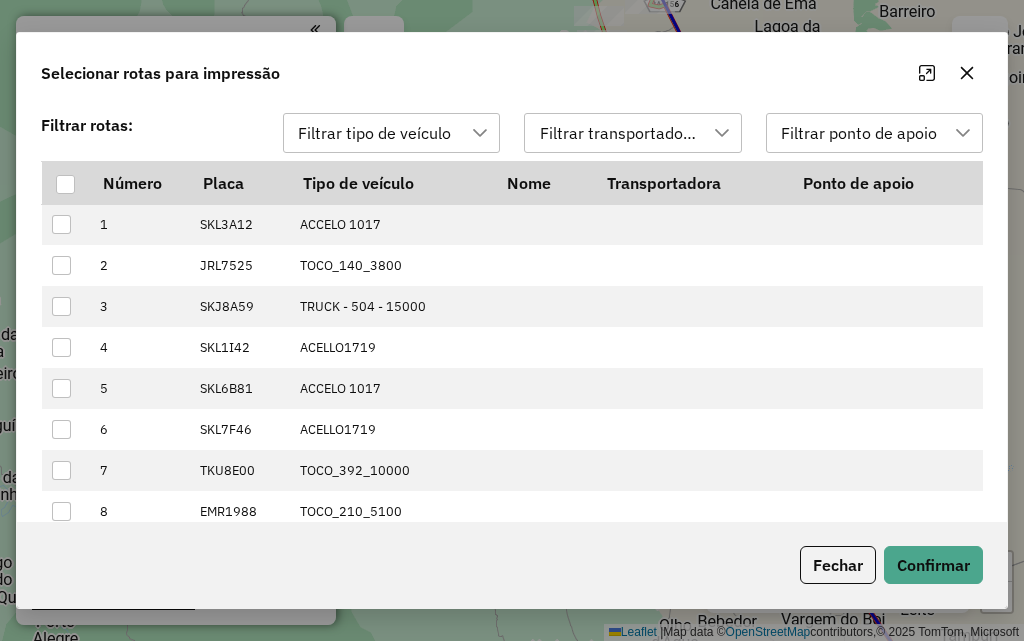 scroll, scrollTop: 14, scrollLeft: 91, axis: both 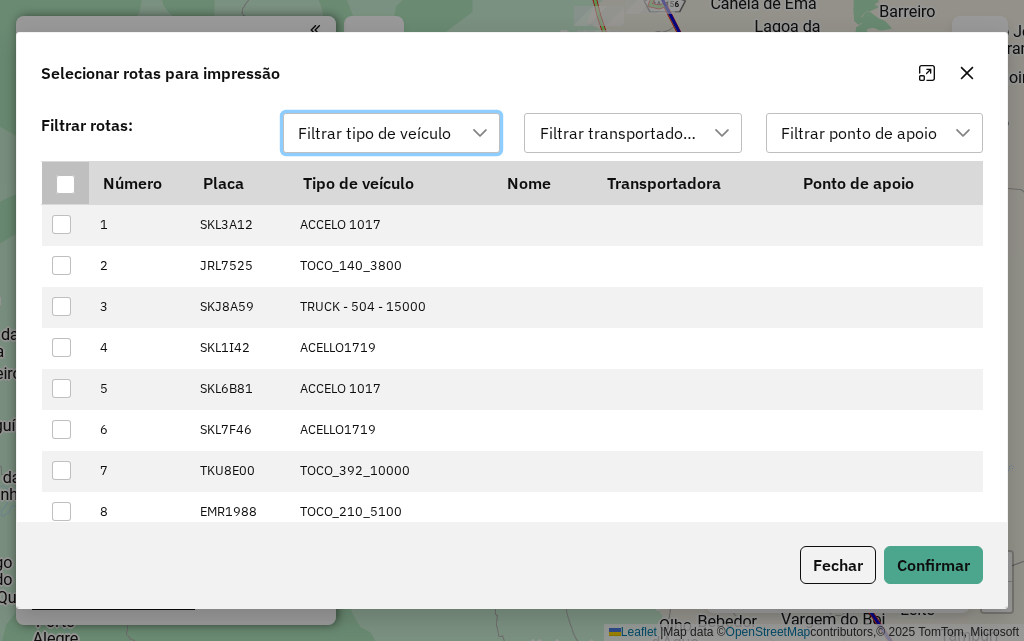 click at bounding box center [65, 184] 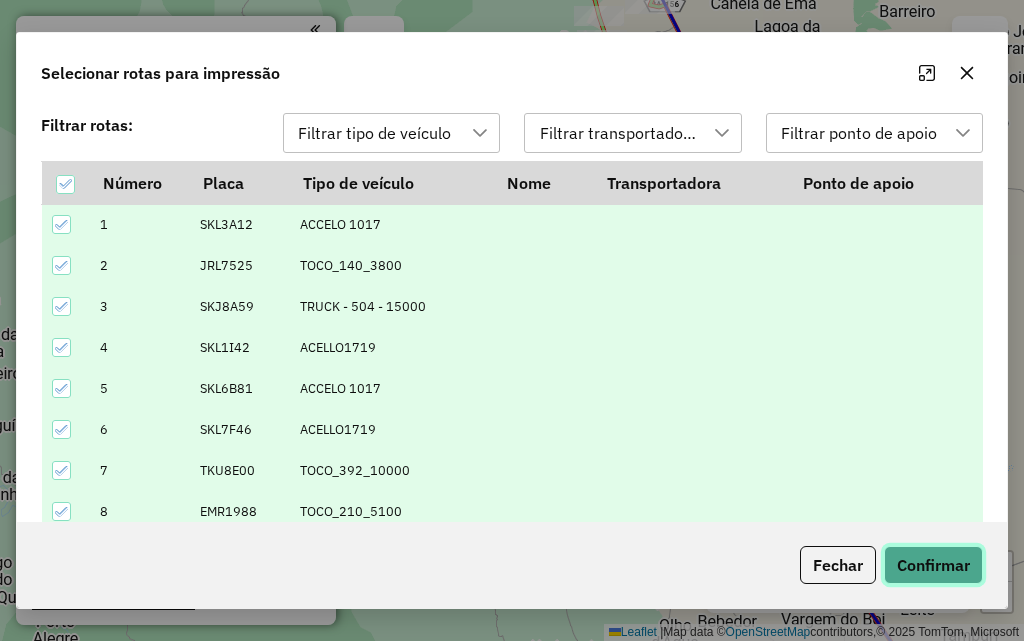 click on "Confirmar" 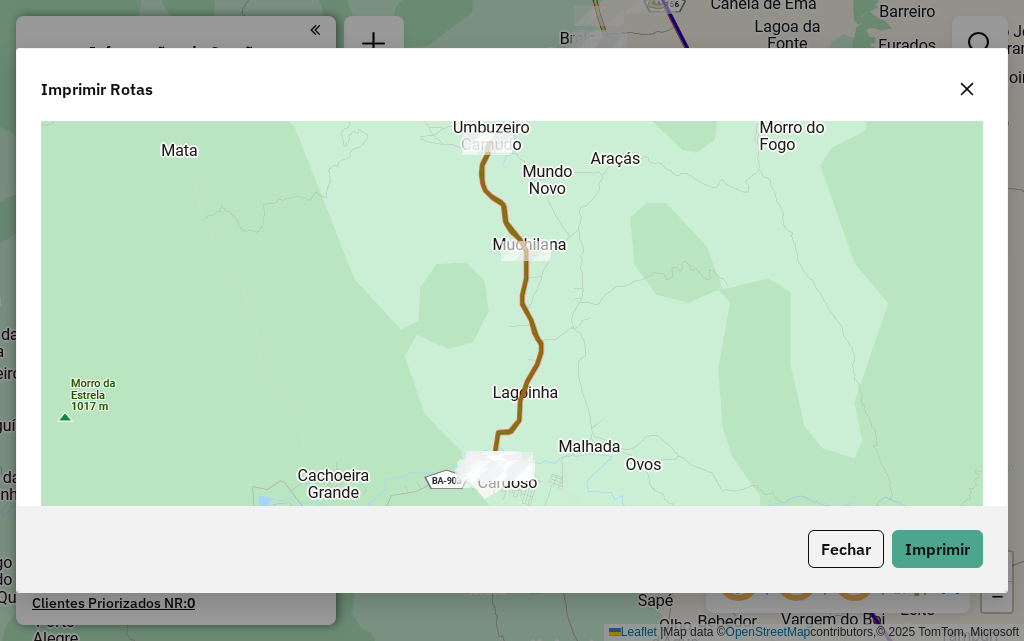 scroll, scrollTop: 0, scrollLeft: 0, axis: both 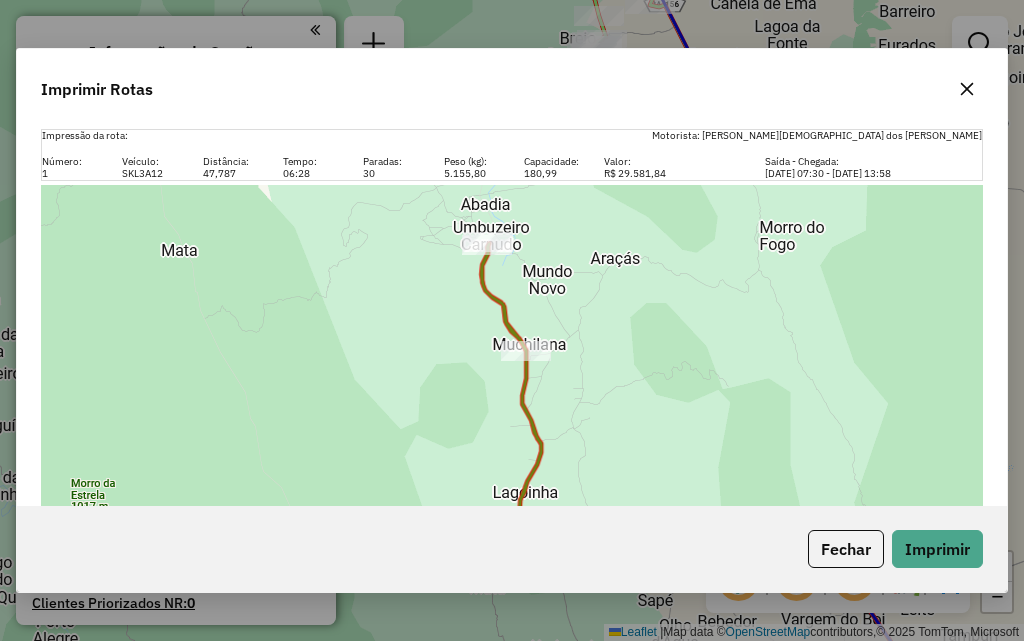 click 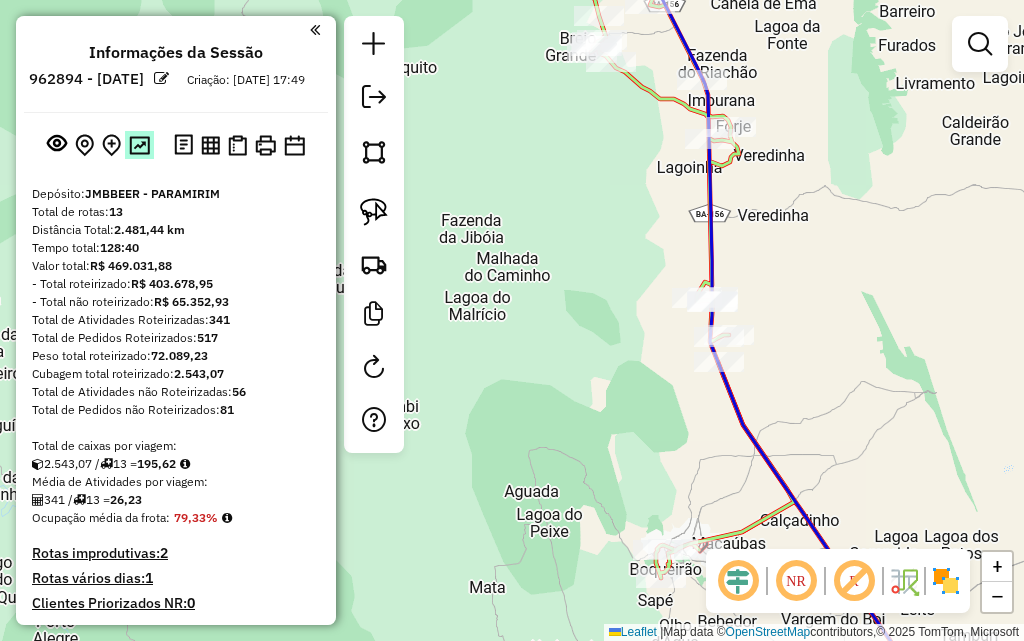 click at bounding box center (139, 145) 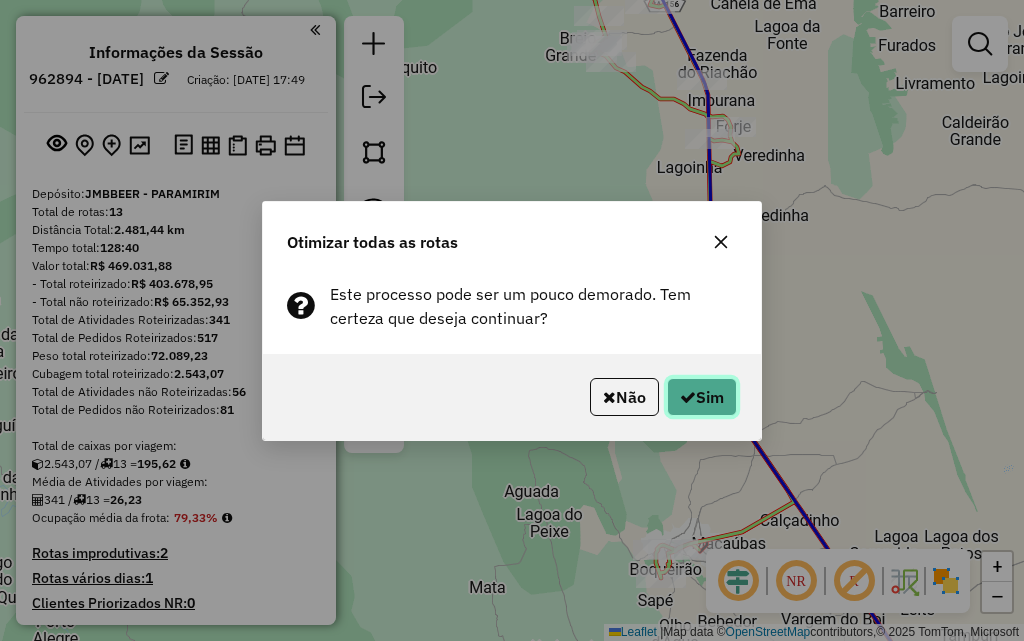 click on "Sim" 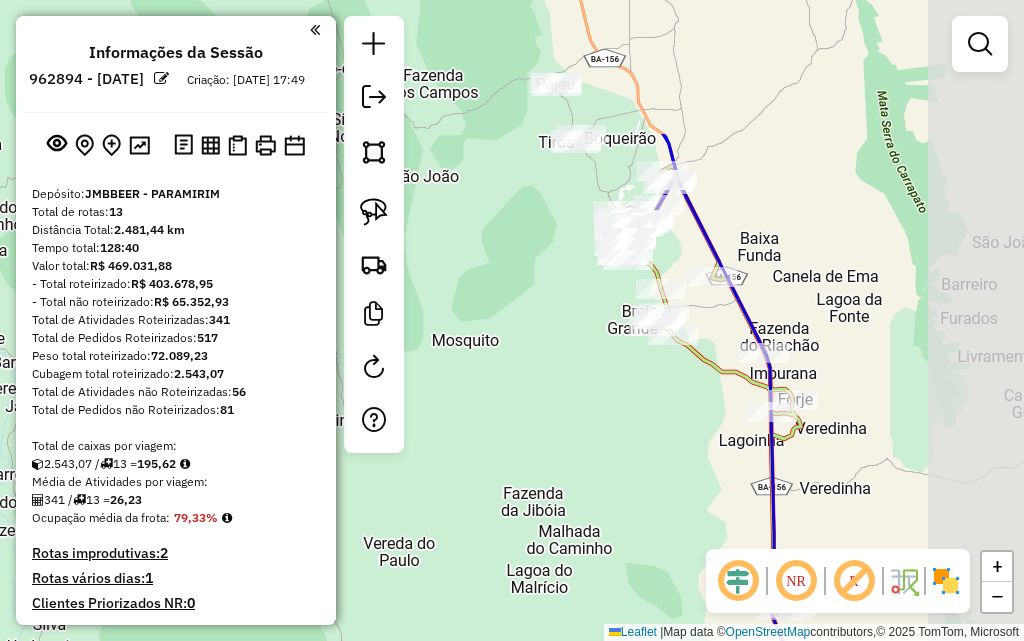 drag, startPoint x: 725, startPoint y: 121, endPoint x: 603, endPoint y: 323, distance: 235.98305 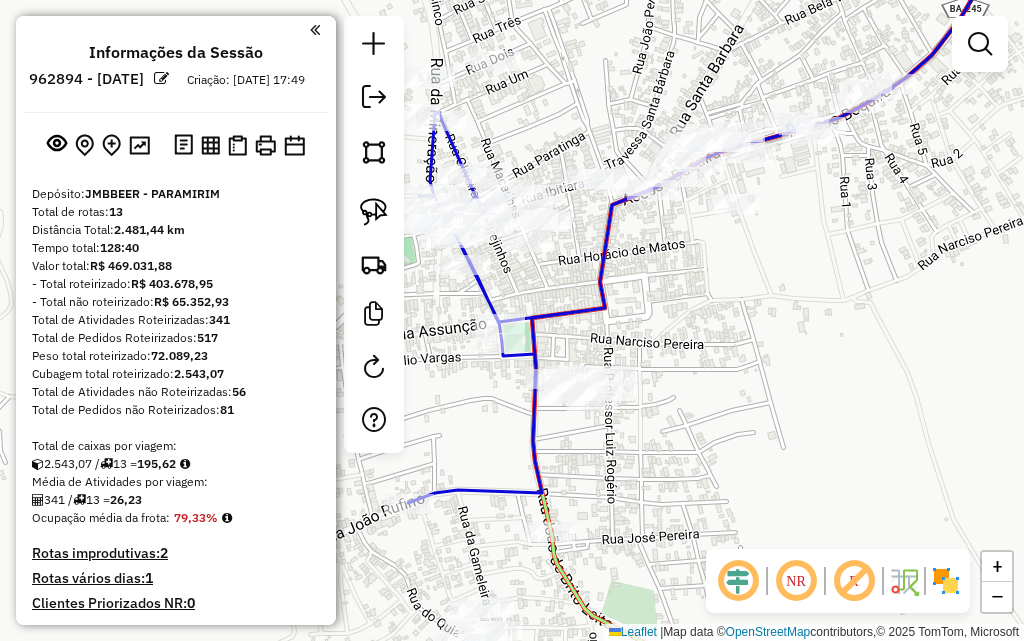 drag, startPoint x: 600, startPoint y: 298, endPoint x: 634, endPoint y: 306, distance: 34.928497 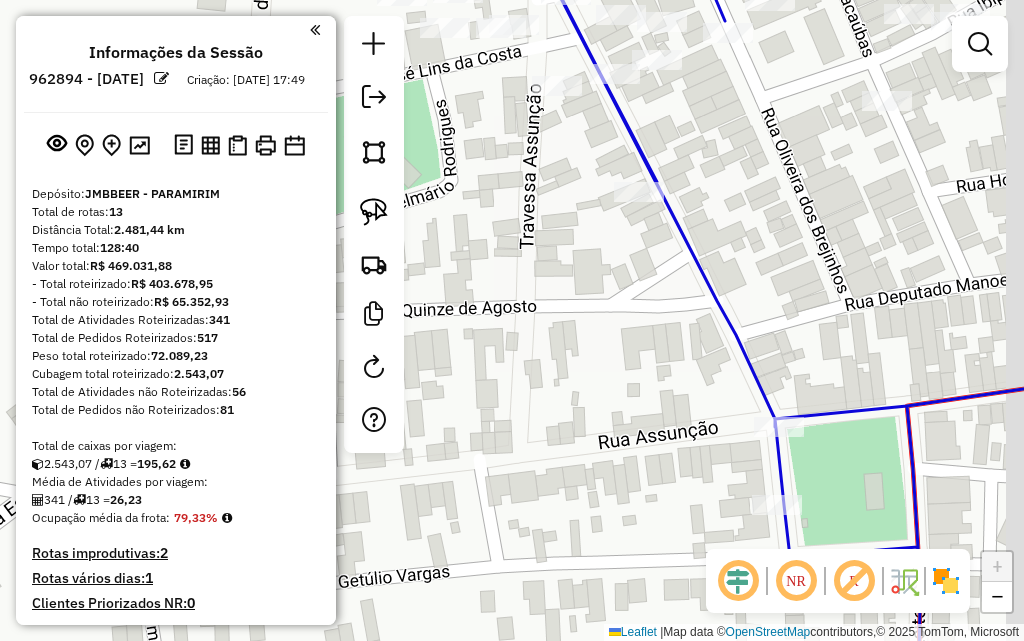 drag, startPoint x: 576, startPoint y: 215, endPoint x: 499, endPoint y: 430, distance: 228.3725 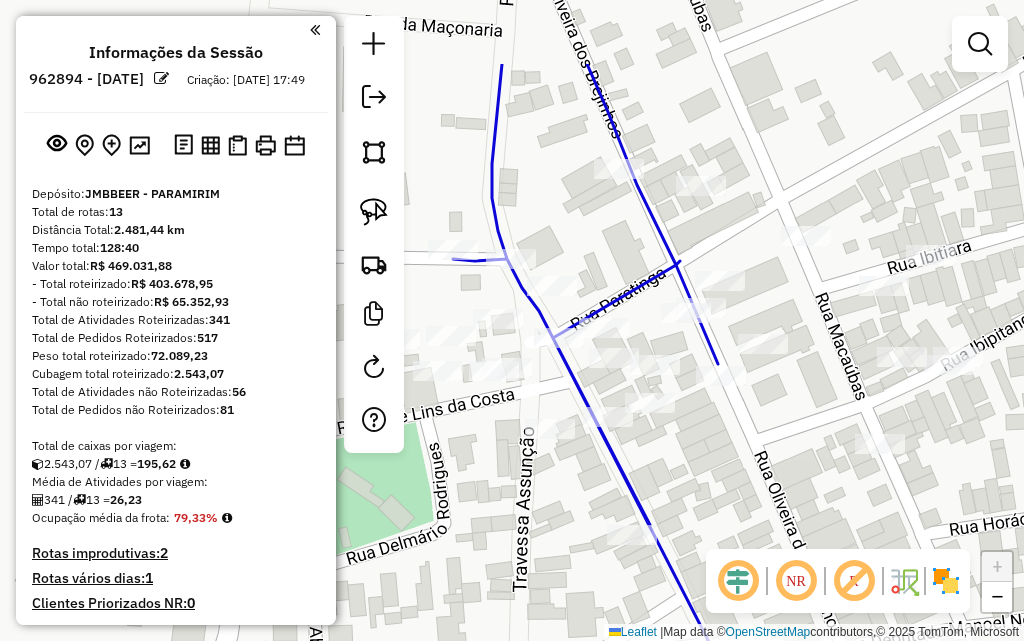 drag, startPoint x: 684, startPoint y: 324, endPoint x: 754, endPoint y: 452, distance: 145.89037 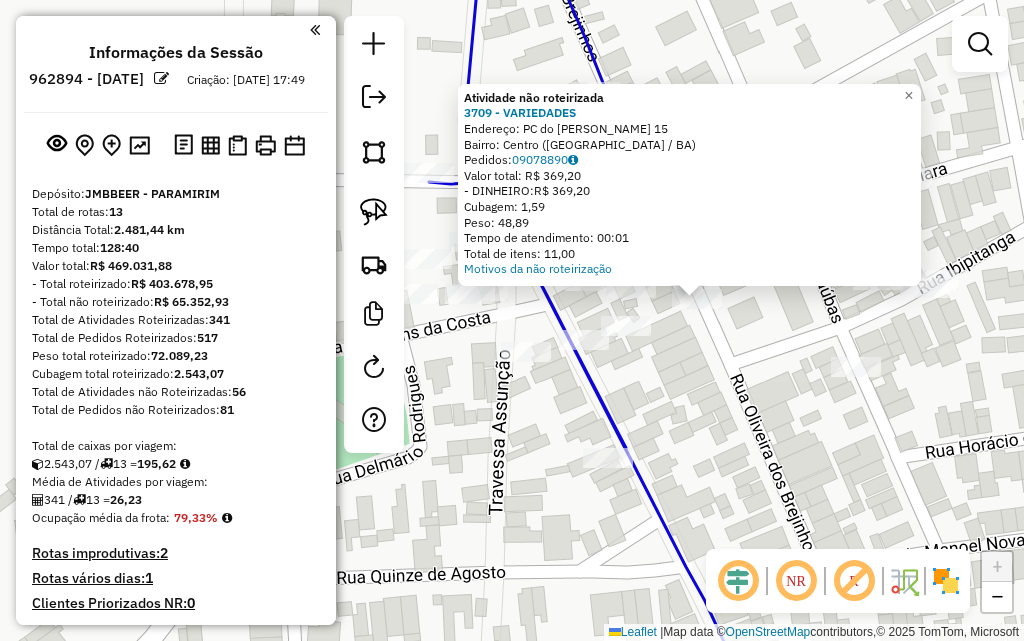 drag, startPoint x: 600, startPoint y: 413, endPoint x: 788, endPoint y: 390, distance: 189.40169 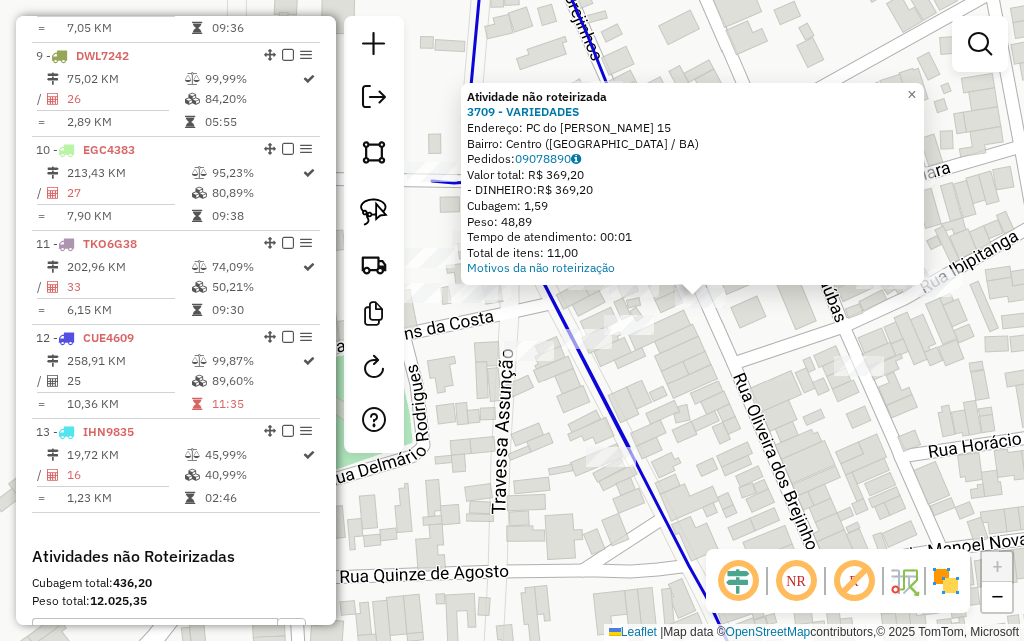 scroll, scrollTop: 1500, scrollLeft: 0, axis: vertical 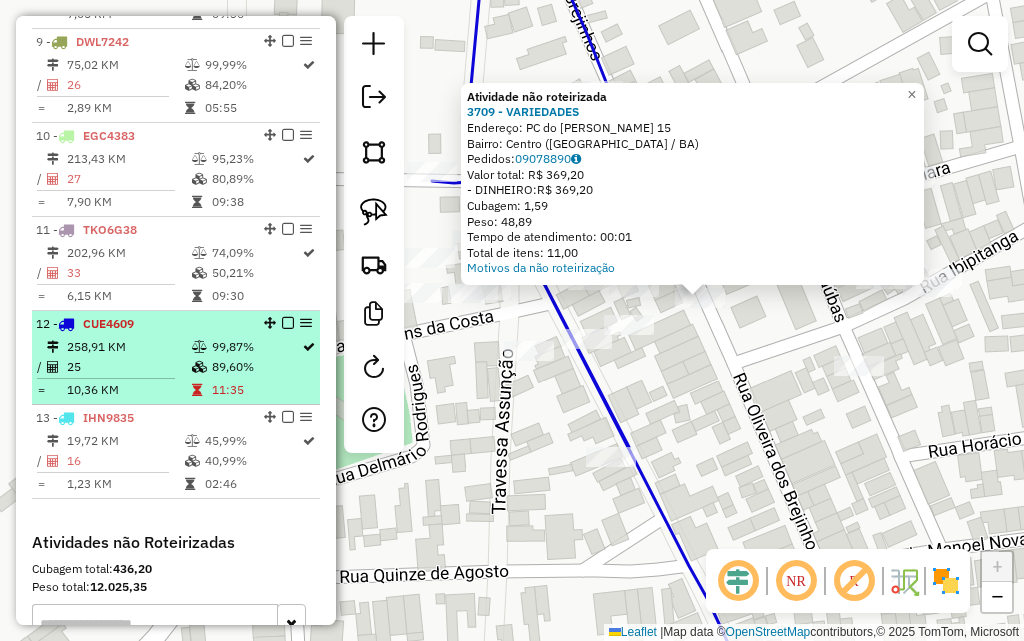 select on "**********" 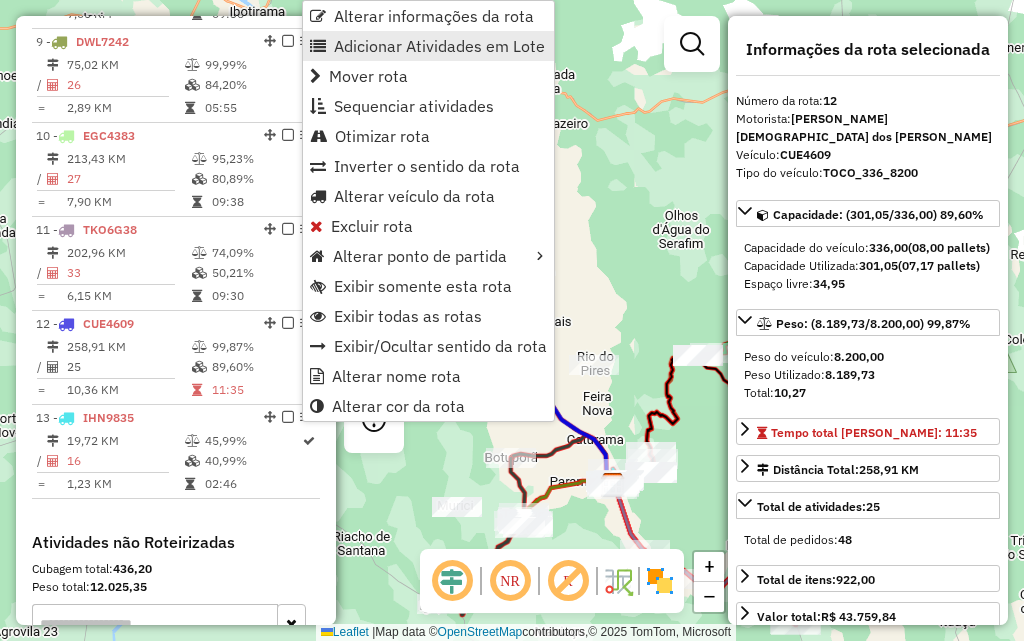 click on "Adicionar Atividades em Lote" at bounding box center [439, 46] 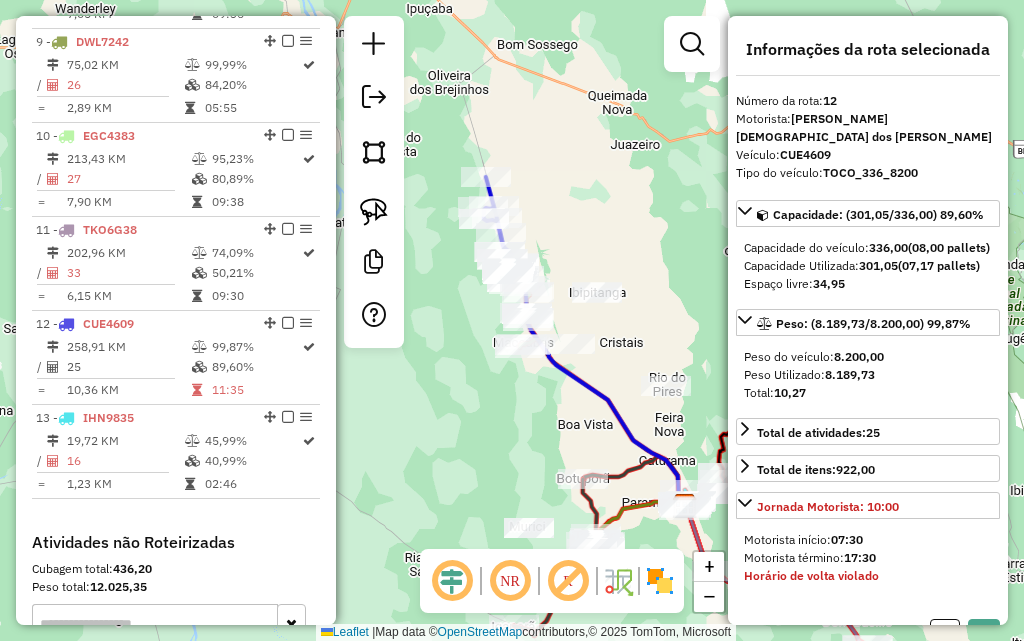 drag, startPoint x: 575, startPoint y: 242, endPoint x: 618, endPoint y: 265, distance: 48.76474 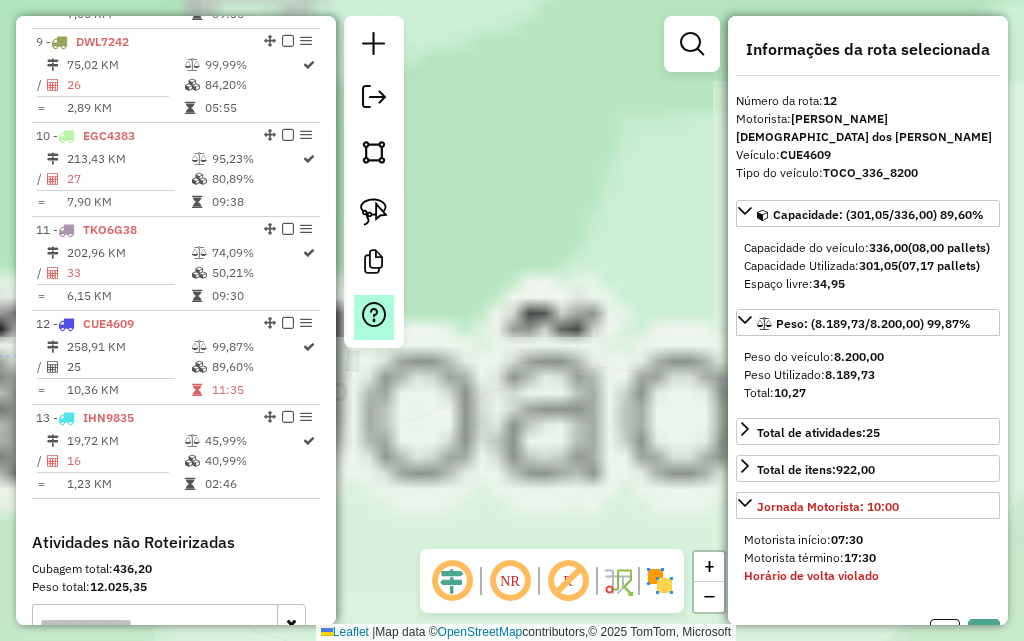 drag, startPoint x: 657, startPoint y: 313, endPoint x: 356, endPoint y: 305, distance: 301.1063 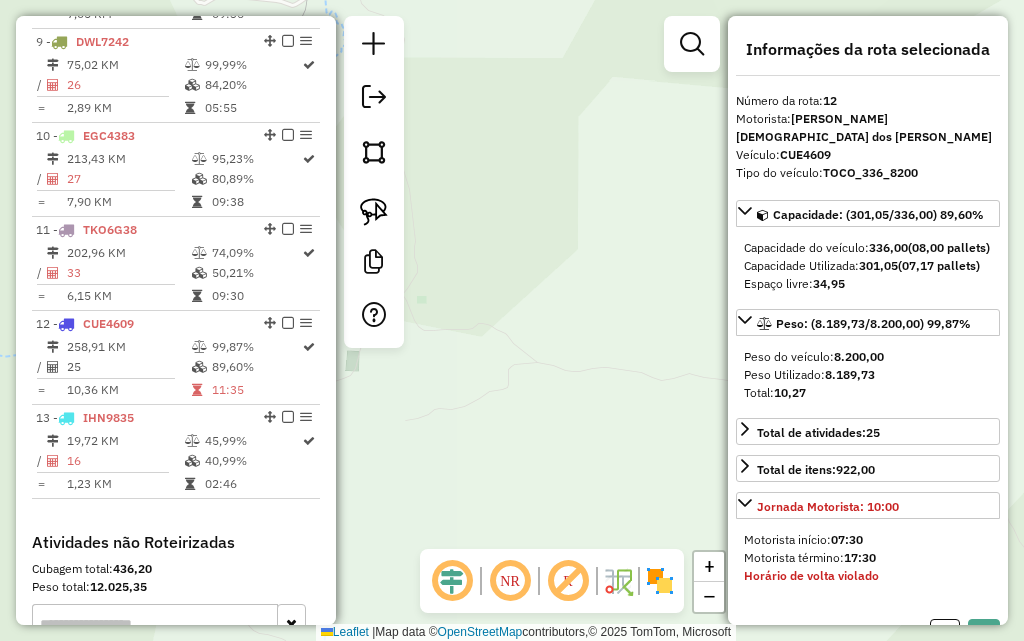 click on "Janela de atendimento Grade de atendimento Capacidade Transportadoras Veículos Cliente Pedidos  Rotas Selecione os dias de semana para filtrar as janelas de atendimento  Seg   Ter   Qua   Qui   Sex   Sáb   Dom  Informe o período da janela de atendimento: De: Até:  Filtrar exatamente a janela do cliente  Considerar janela de atendimento padrão  Selecione os dias de semana para filtrar as grades de atendimento  Seg   Ter   Qua   Qui   Sex   Sáb   Dom   Considerar clientes sem dia de atendimento cadastrado  Clientes fora do dia de atendimento selecionado Filtrar as atividades entre os valores definidos abaixo:  Peso mínimo:   Peso máximo:   Cubagem mínima:   Cubagem máxima:   De:   Até:  Filtrar as atividades entre o tempo de atendimento definido abaixo:  De:   Até:   Considerar capacidade total dos clientes não roteirizados Transportadora: Selecione um ou mais itens Tipo de veículo: Selecione um ou mais itens Veículo: Selecione um ou mais itens Motorista: Selecione um ou mais itens Nome: Rótulo:" 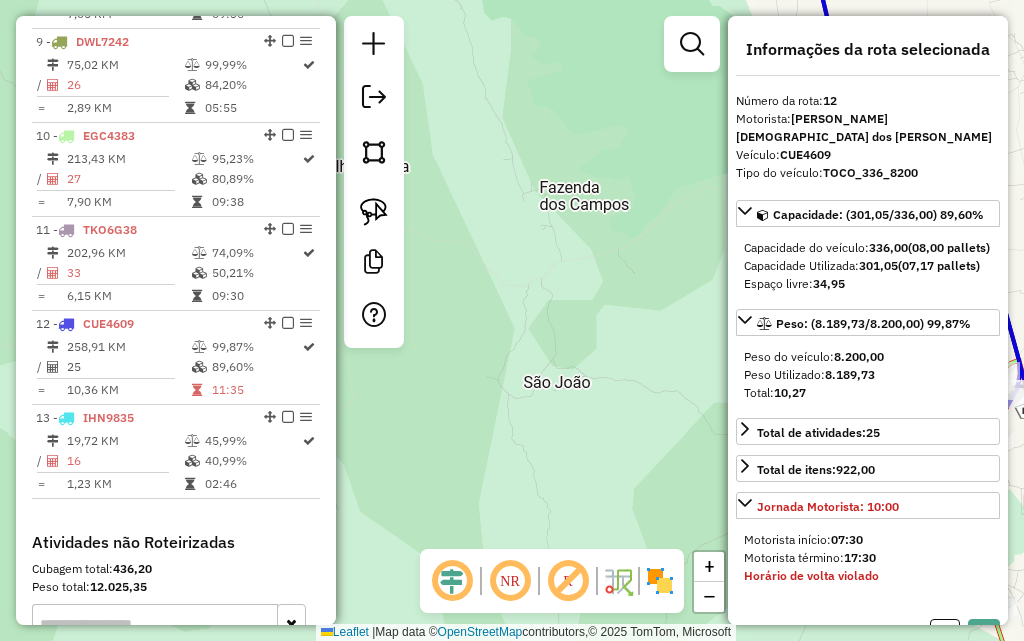 click on "1 -       SKL3A12   47,79 KM   85,93%  /  30   71,82%     =  1,59 KM   06:28   2 -       JRL7525   8,64 KM   51,62%  /  19   49,47%     =  0,45 KM   02:54   3 -       SKJ8A59   307,39 KM   82,02%  /  25   83,31%   D2  =  12,30 KM   16:57   4 -       SKL1I42   311,07 KM   90,65%  /  22   76,45%     =  14,14 KM   14:34   5 -       SKL6B81   304,91 KM   72,22%  /  29   58,56%     =  10,51 KM   13:21   6 -       SKL7F46   291,21 KM   77,11%  /  28   66,49%     =  10,40 KM   13:05   7 -       TKU8E00   242,96 KM   58,05%  /  33   51,86%     =  7,36 KM   12:21   8 -       EMR1988   197,45 KM   97,24%  /  28   83,83%     =  7,05 KM   09:36   9 -       DWL7242   75,02 KM   99,99%  /  26   84,20%     =  2,89 KM   05:55   10 -       EGC4383   213,43 KM   95,23%  /  27   80,89%     =  7,90 KM   09:38   11 -       TKO6G38   202,96 KM   74,09%  /  33   50,21%     =  6,15 KM   09:30   12 -       CUE4609   258,91 KM   99,87%  /  25   89,60%     =  10,36 KM   11:35   13 -       IHN9835   19,72 KM   45,99%  /" at bounding box center [176, -98] 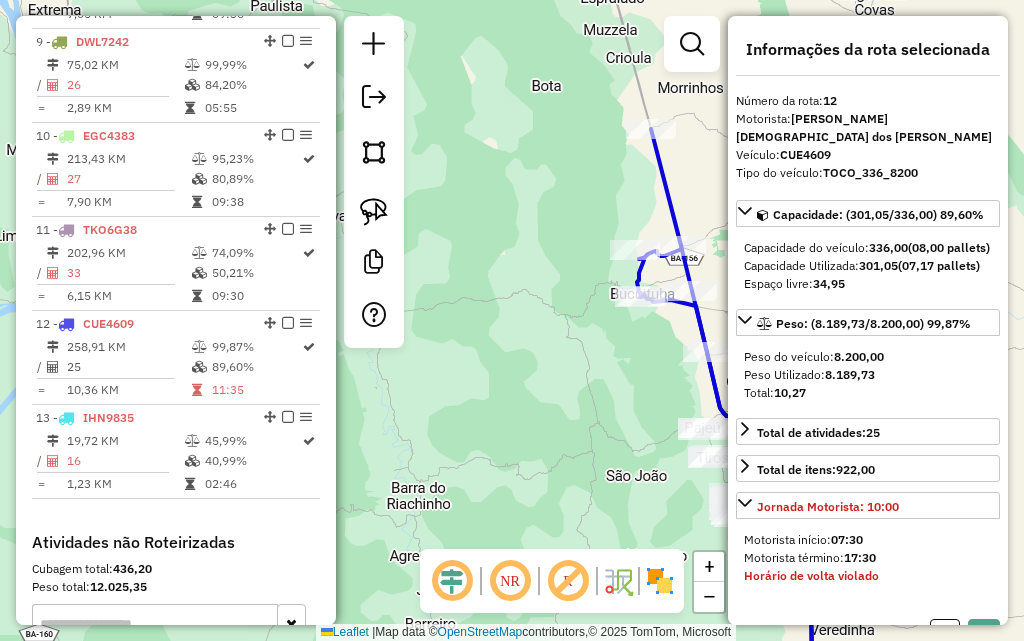 drag, startPoint x: 677, startPoint y: 401, endPoint x: 594, endPoint y: 472, distance: 109.22454 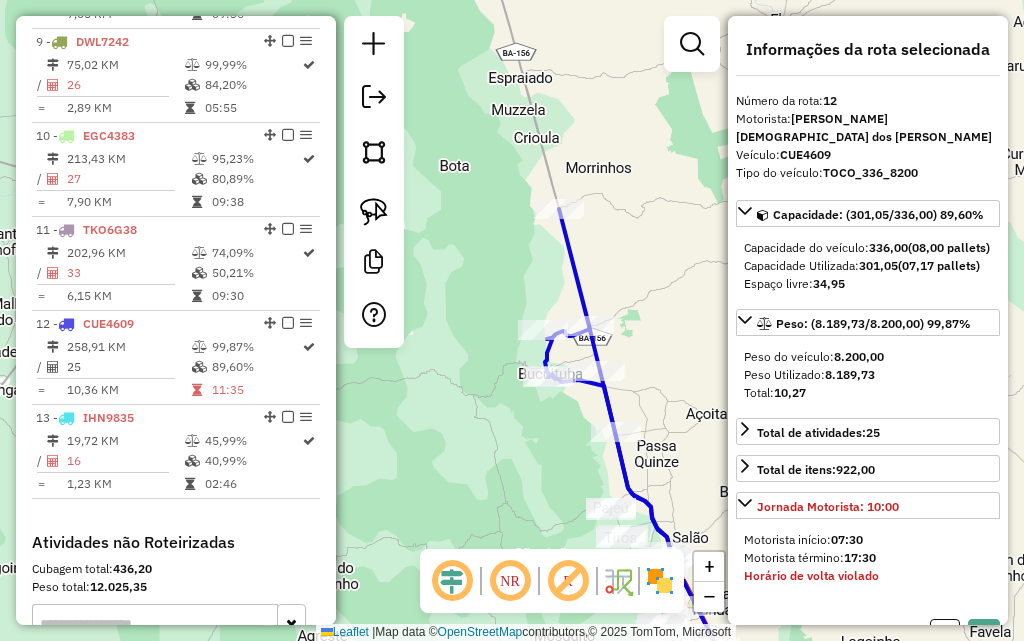 drag, startPoint x: 531, startPoint y: 499, endPoint x: 526, endPoint y: 207, distance: 292.04282 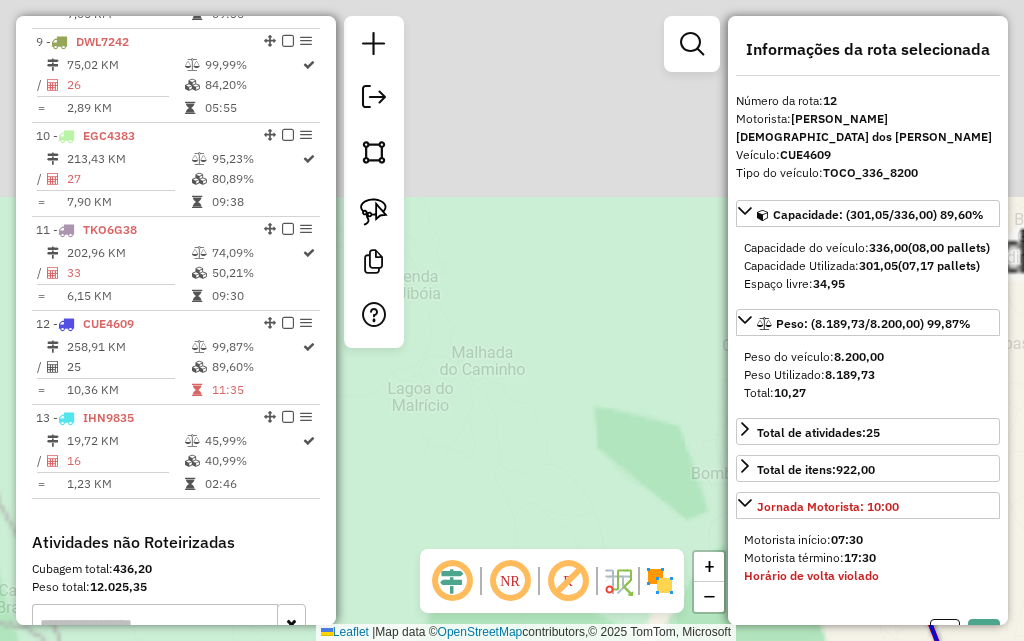 drag, startPoint x: 584, startPoint y: 271, endPoint x: 521, endPoint y: 603, distance: 337.92456 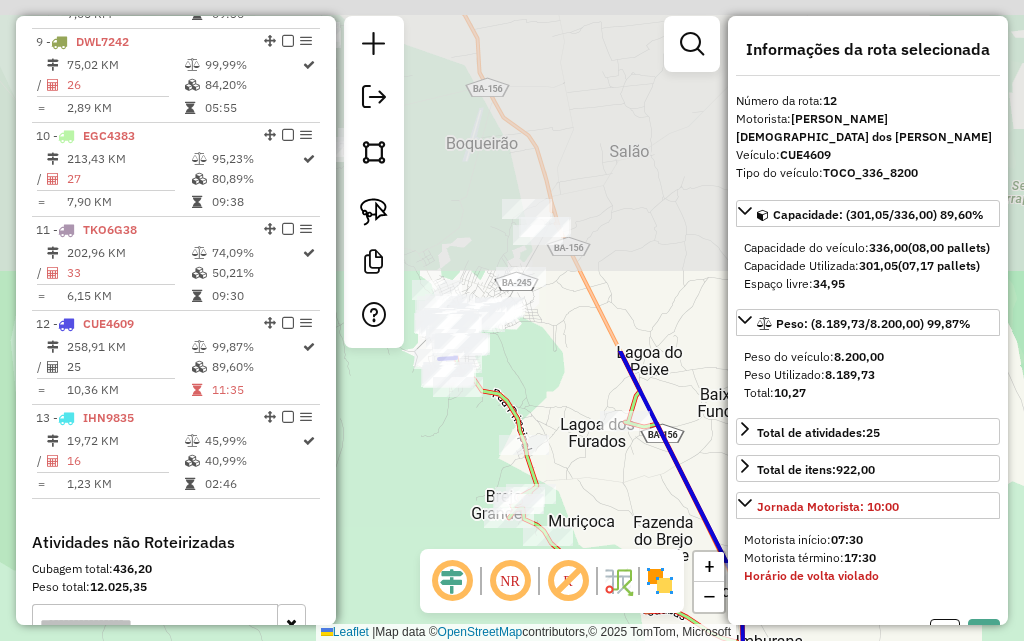 drag, startPoint x: 600, startPoint y: 248, endPoint x: 475, endPoint y: 421, distance: 213.43384 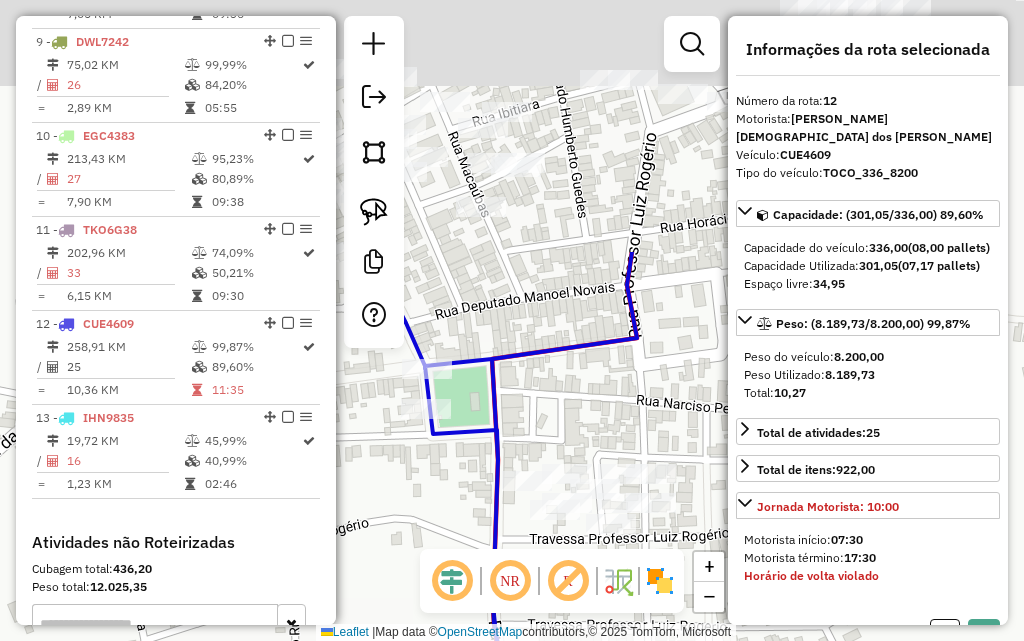 drag, startPoint x: 476, startPoint y: 346, endPoint x: 472, endPoint y: 551, distance: 205.03902 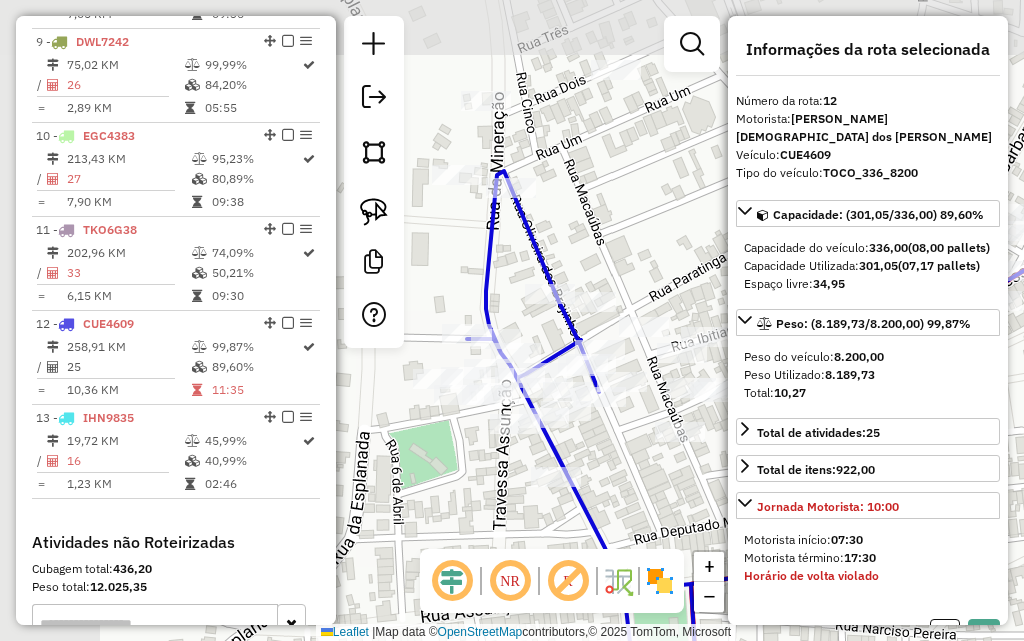 drag, startPoint x: 519, startPoint y: 249, endPoint x: 728, endPoint y: 468, distance: 302.7243 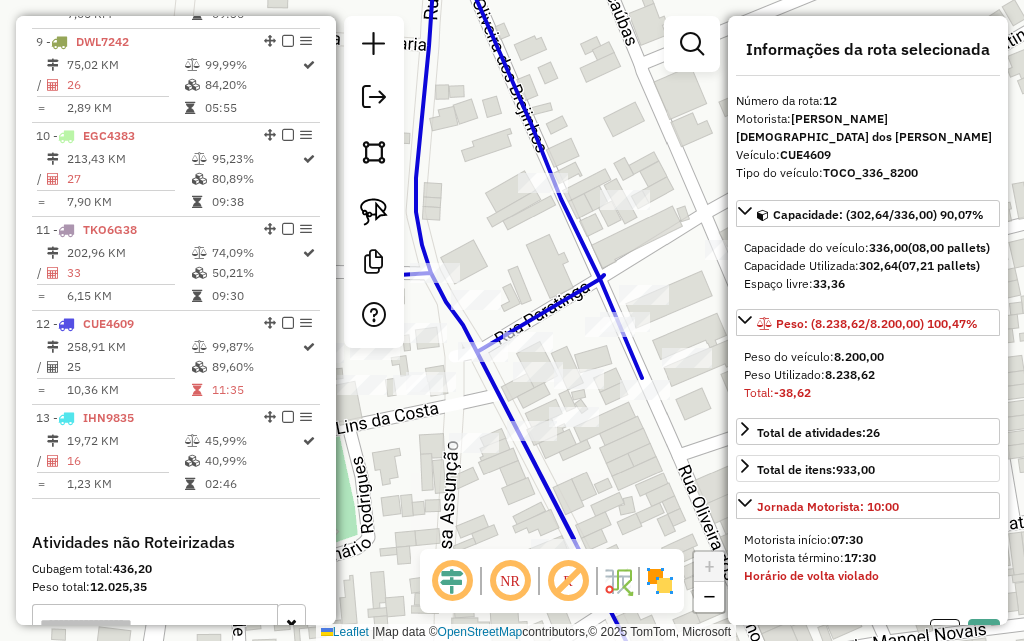 scroll, scrollTop: 185, scrollLeft: 0, axis: vertical 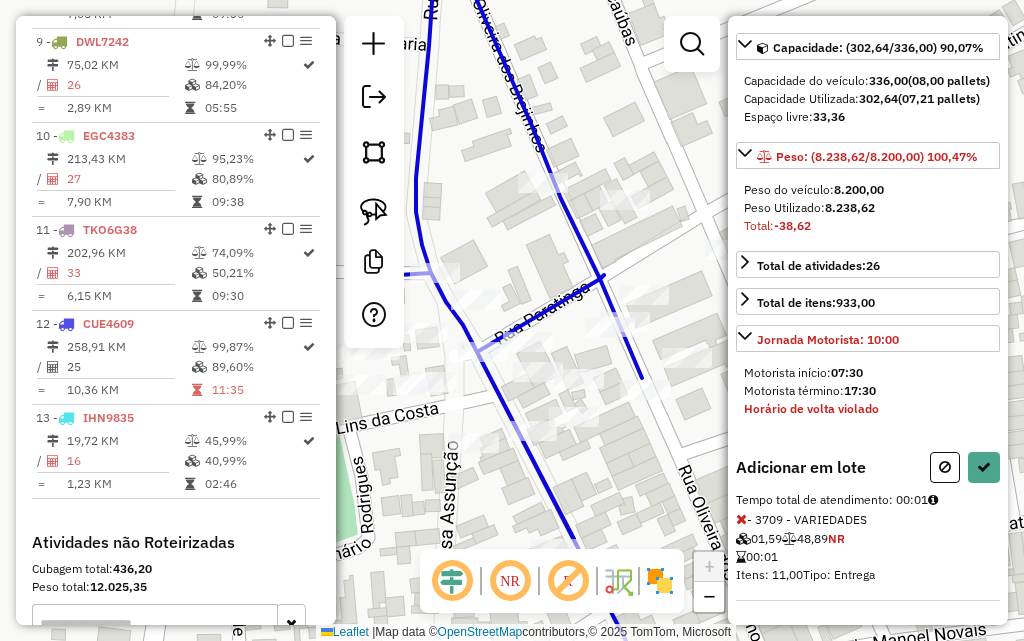 click at bounding box center (741, 519) 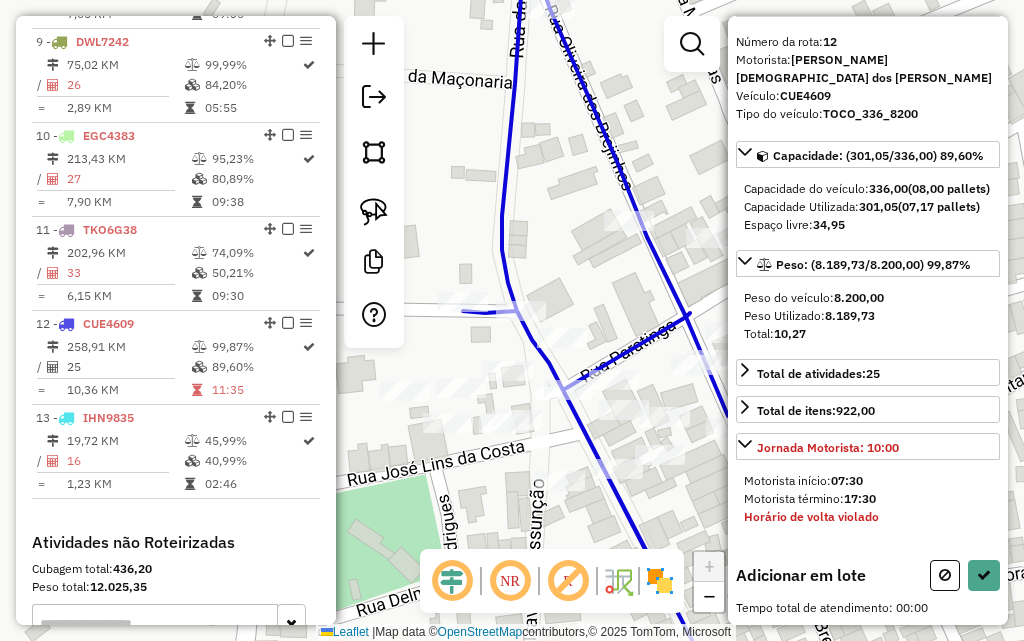 drag, startPoint x: 491, startPoint y: 254, endPoint x: 604, endPoint y: 326, distance: 133.9888 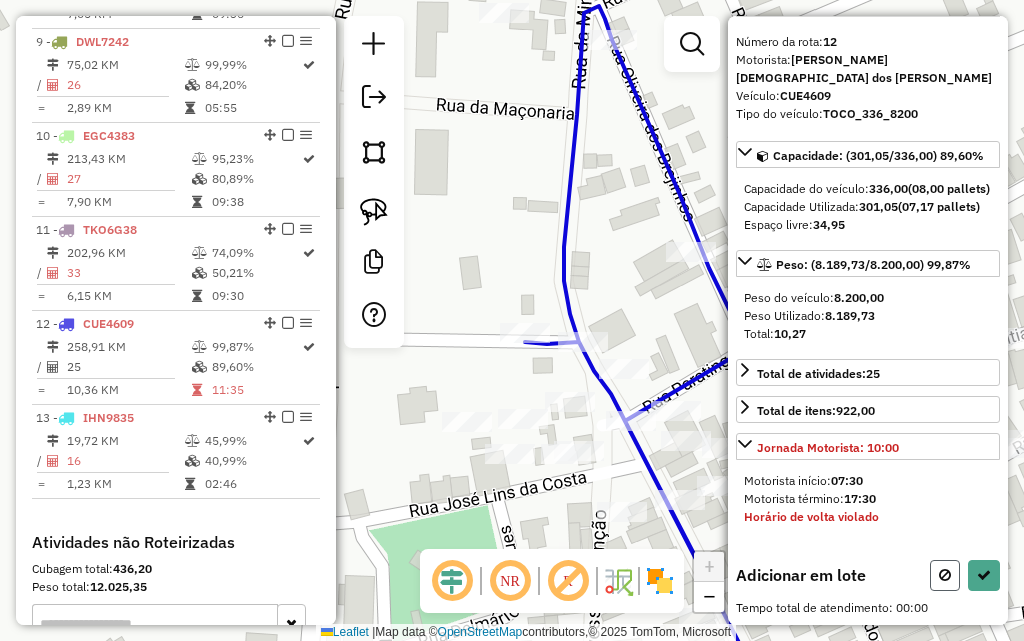 click at bounding box center [945, 575] 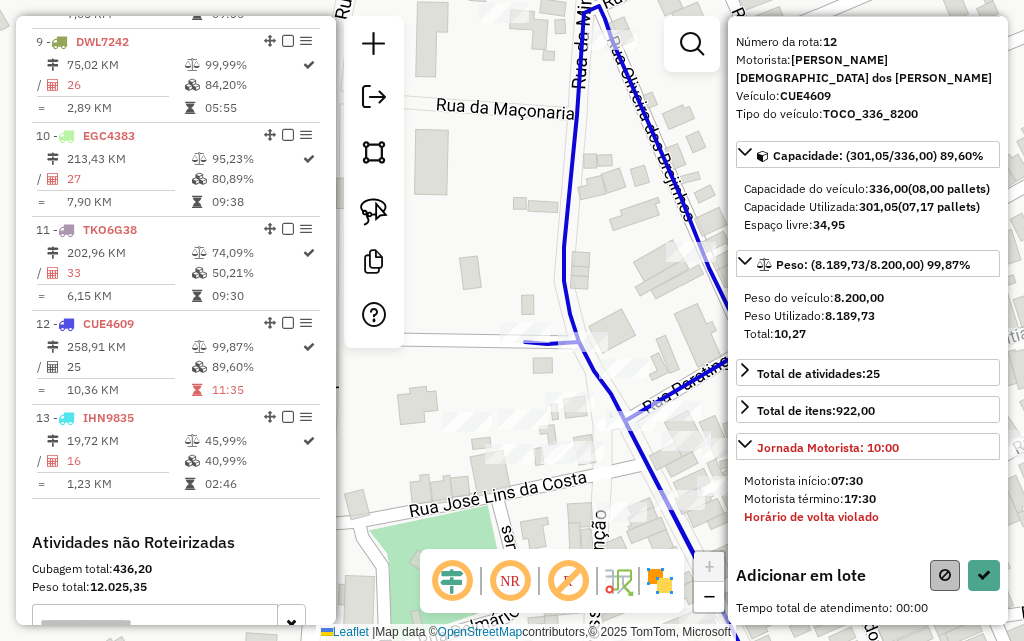 select on "**********" 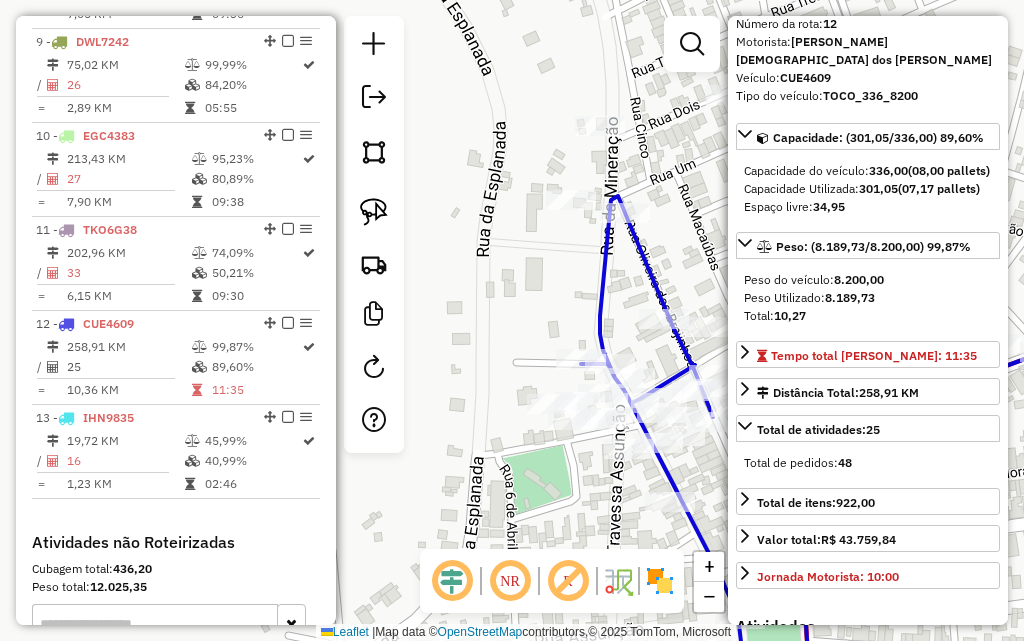 drag, startPoint x: 550, startPoint y: 296, endPoint x: 419, endPoint y: 279, distance: 132.09845 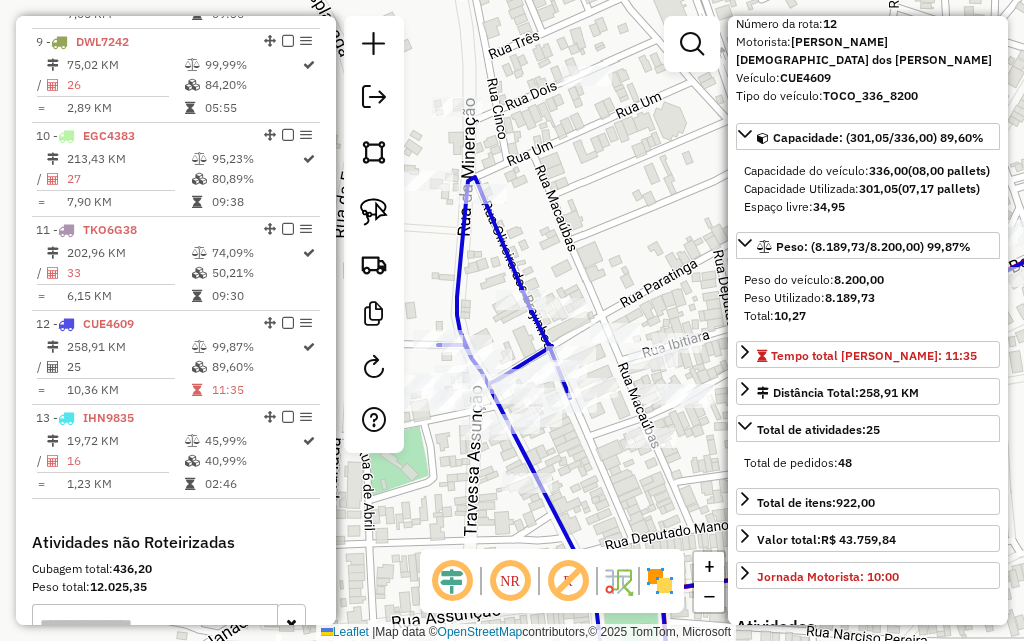 drag, startPoint x: 567, startPoint y: 220, endPoint x: 581, endPoint y: 240, distance: 24.41311 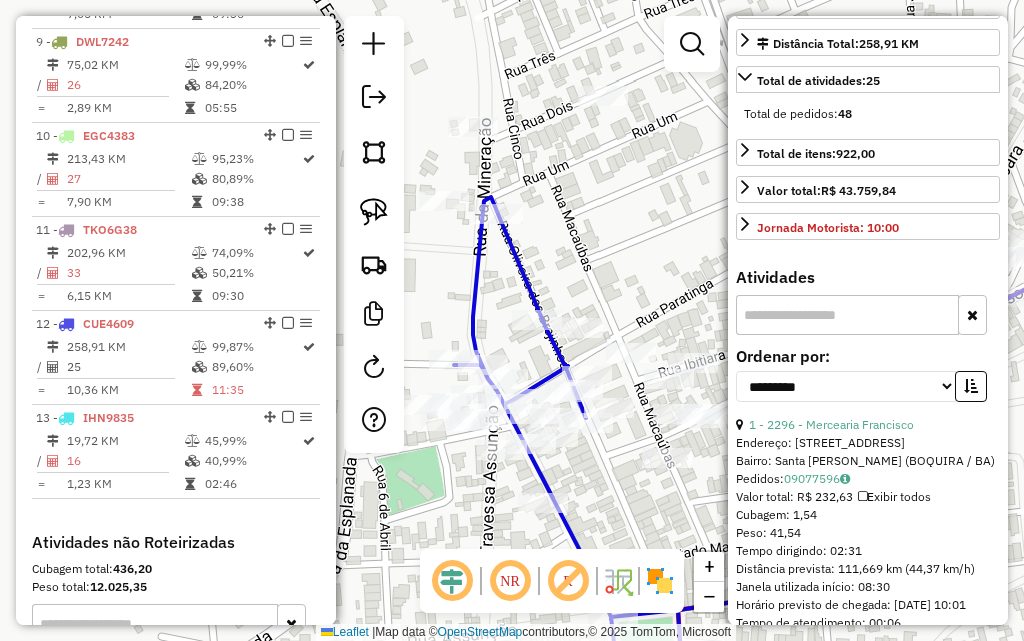 scroll, scrollTop: 177, scrollLeft: 0, axis: vertical 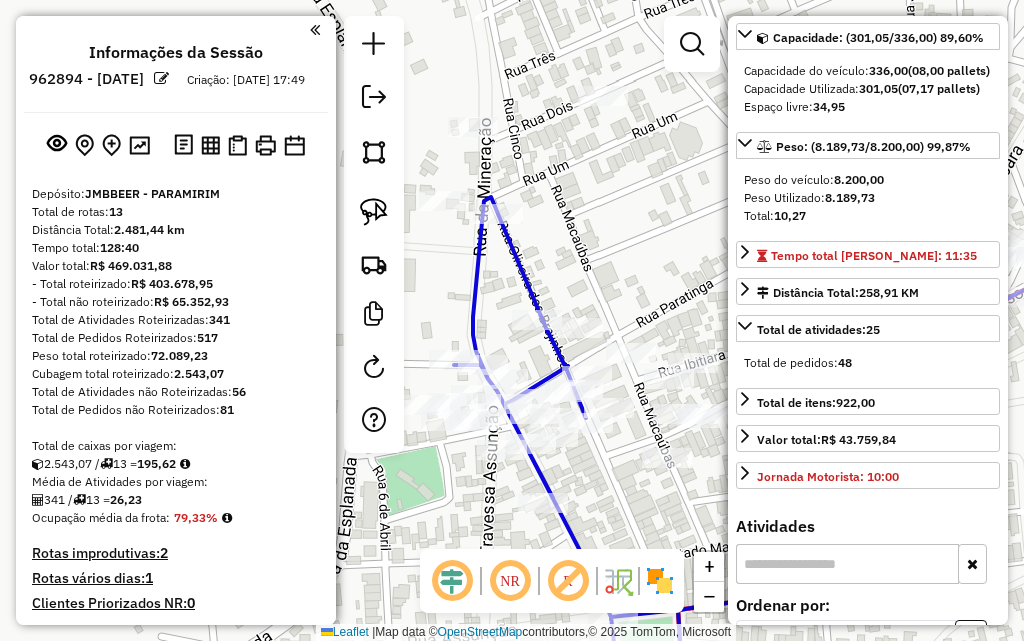 click on "Janela de atendimento Grade de atendimento Capacidade Transportadoras Veículos Cliente Pedidos  Rotas Selecione os dias de semana para filtrar as janelas de atendimento  Seg   Ter   Qua   Qui   Sex   Sáb   Dom  Informe o período da janela de atendimento: De: Até:  Filtrar exatamente a janela do cliente  Considerar janela de atendimento padrão  Selecione os dias de semana para filtrar as grades de atendimento  Seg   Ter   Qua   Qui   Sex   Sáb   Dom   Considerar clientes sem dia de atendimento cadastrado  Clientes fora do dia de atendimento selecionado Filtrar as atividades entre os valores definidos abaixo:  Peso mínimo:   Peso máximo:   Cubagem mínima:   Cubagem máxima:   De:   Até:  Filtrar as atividades entre o tempo de atendimento definido abaixo:  De:   Até:   Considerar capacidade total dos clientes não roteirizados Transportadora: Selecione um ou mais itens Tipo de veículo: Selecione um ou mais itens Veículo: Selecione um ou mais itens Motorista: Selecione um ou mais itens Nome: Rótulo:" 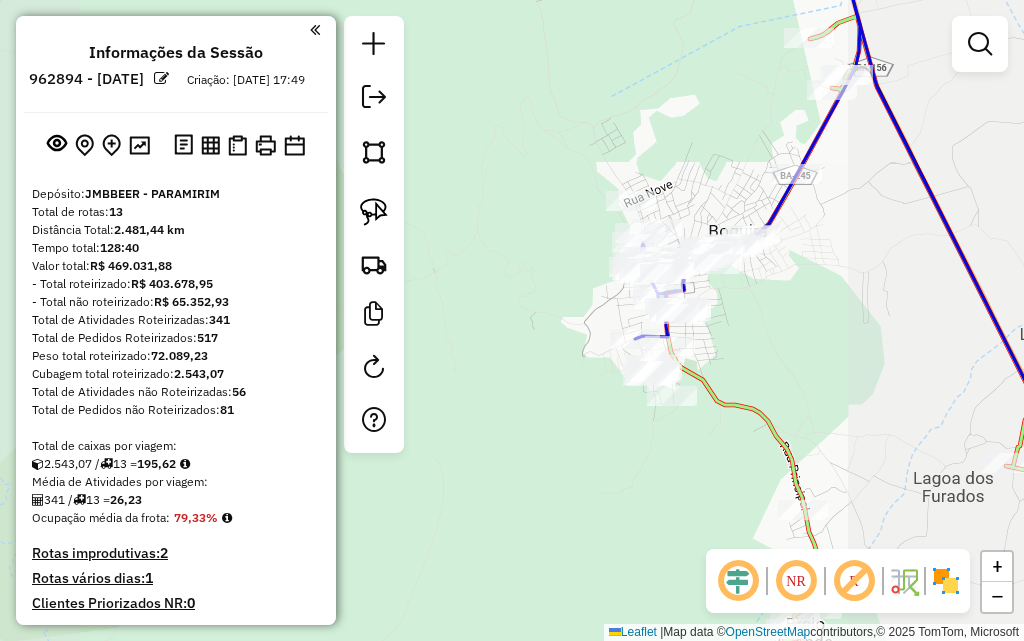 drag, startPoint x: 728, startPoint y: 182, endPoint x: 659, endPoint y: -81, distance: 271.90073 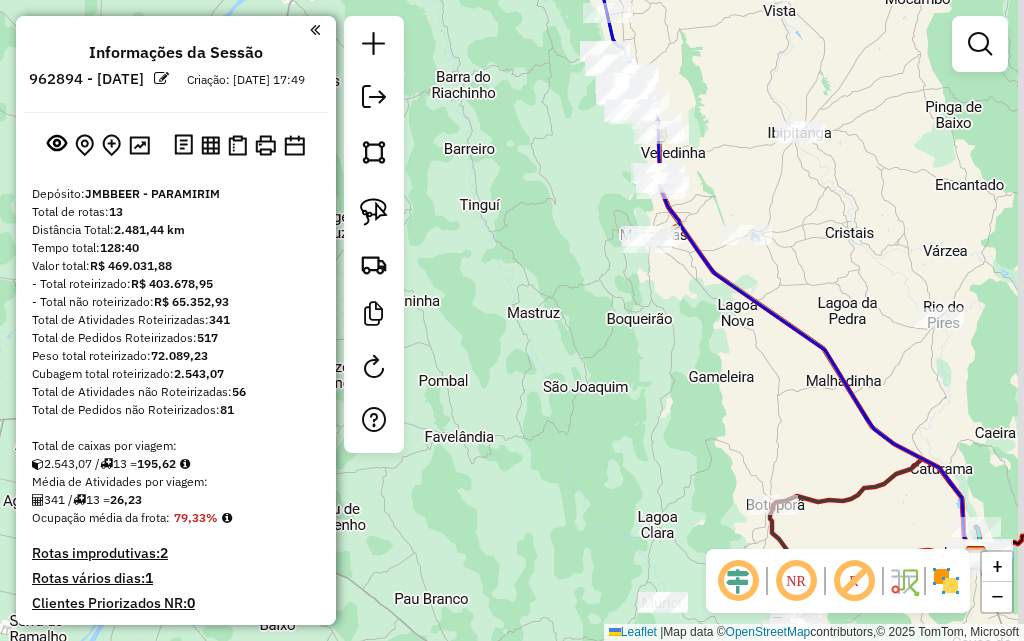 drag, startPoint x: 776, startPoint y: 209, endPoint x: 713, endPoint y: 92, distance: 132.8834 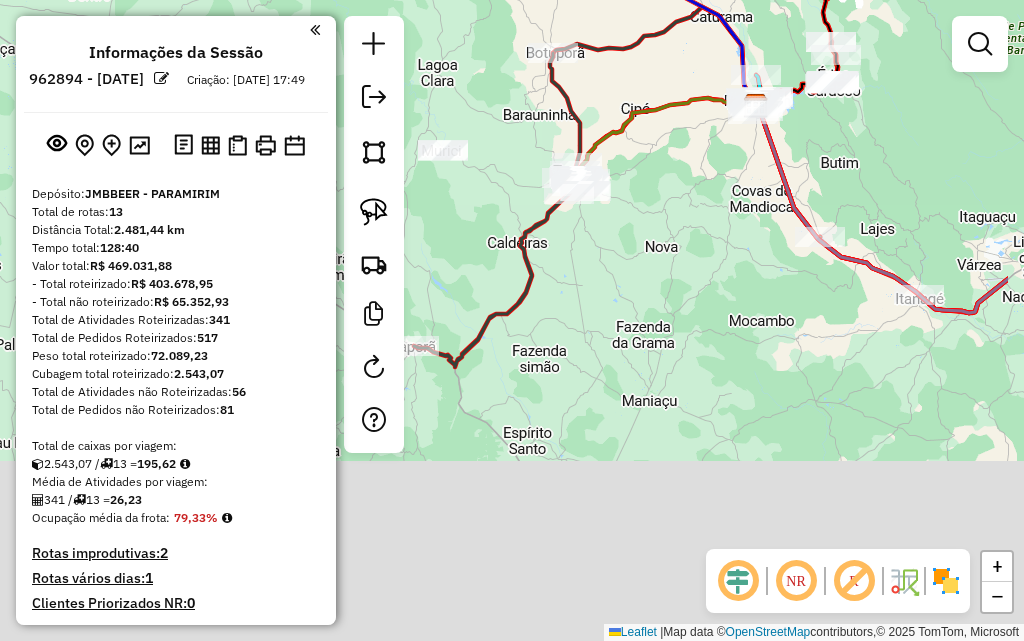 drag, startPoint x: 777, startPoint y: 340, endPoint x: 624, endPoint y: 106, distance: 279.58005 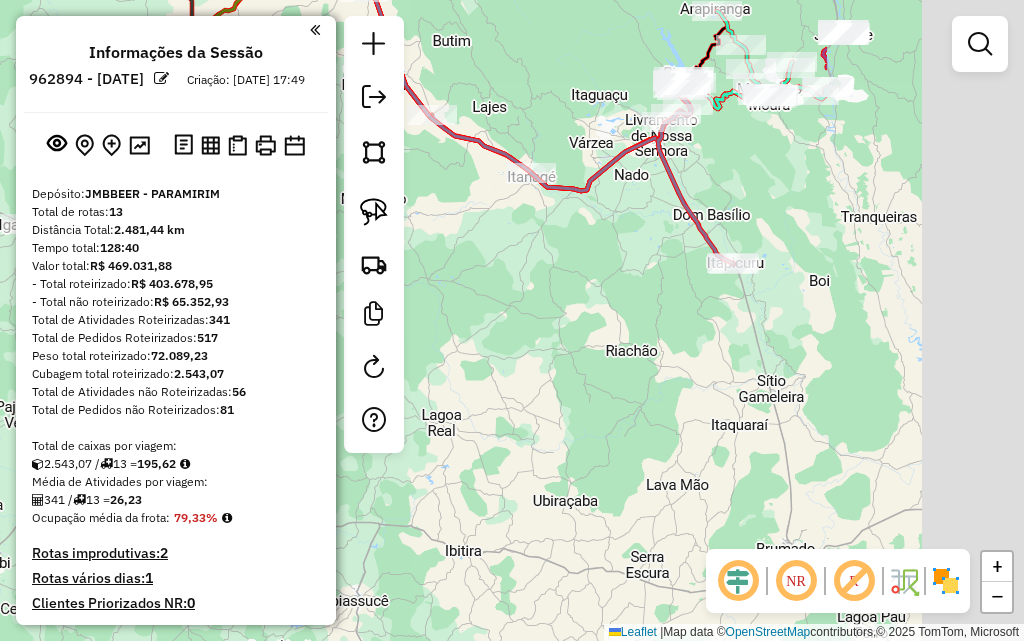 drag, startPoint x: 789, startPoint y: 282, endPoint x: 580, endPoint y: 228, distance: 215.86339 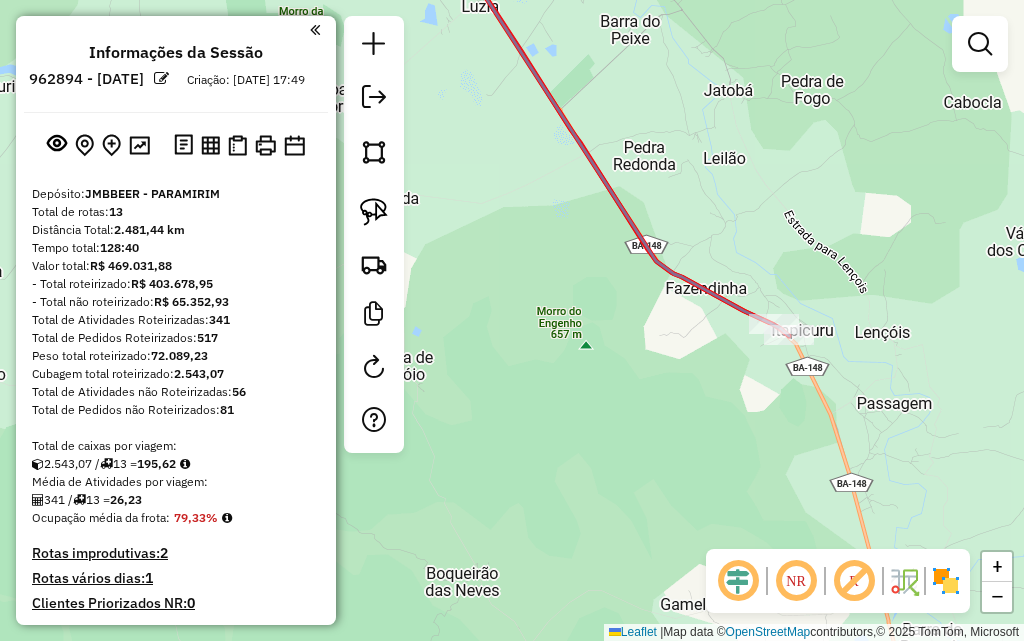 drag, startPoint x: 801, startPoint y: 274, endPoint x: 704, endPoint y: 176, distance: 137.88763 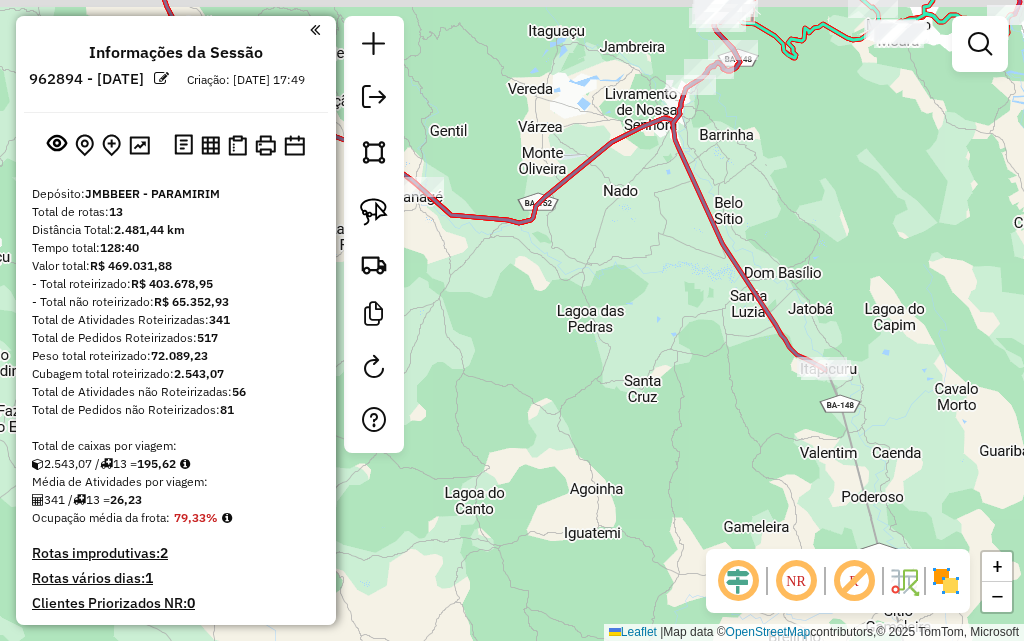 drag, startPoint x: 911, startPoint y: 162, endPoint x: 953, endPoint y: 233, distance: 82.492424 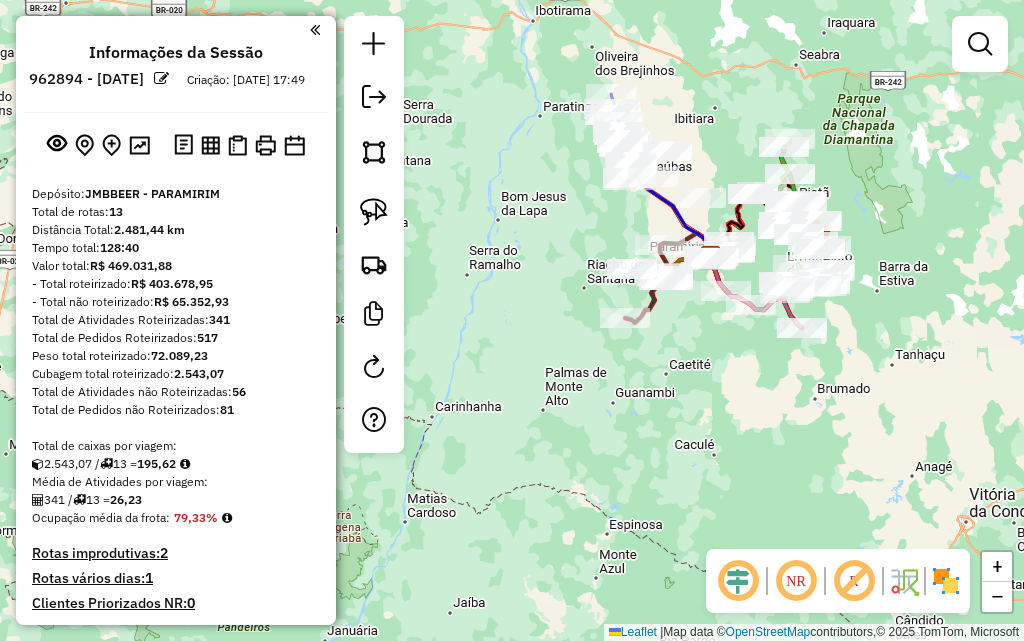 drag, startPoint x: 559, startPoint y: 227, endPoint x: 554, endPoint y: 290, distance: 63.1981 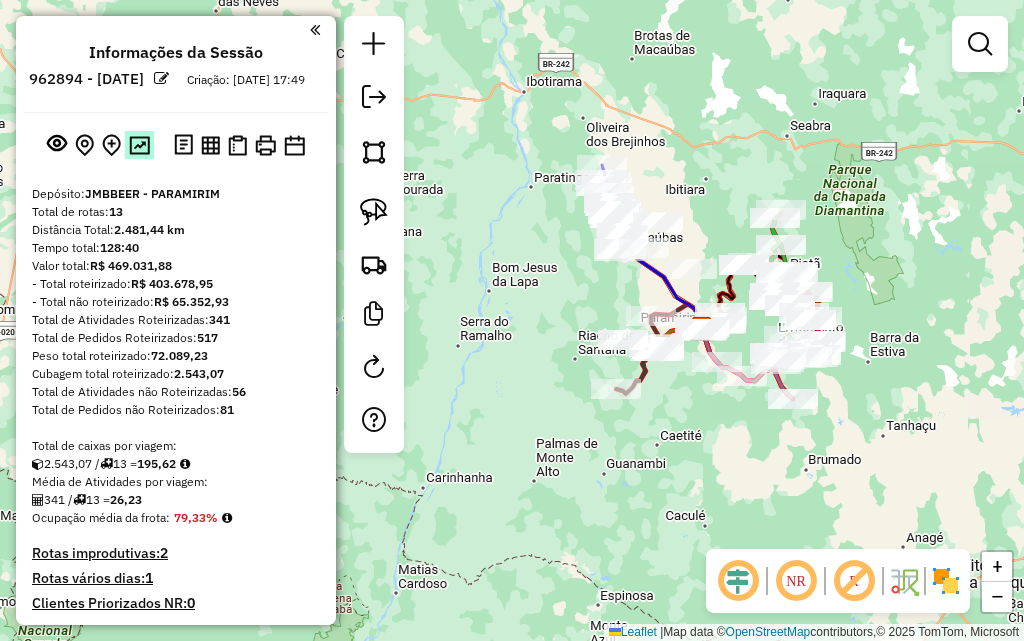 click at bounding box center [139, 145] 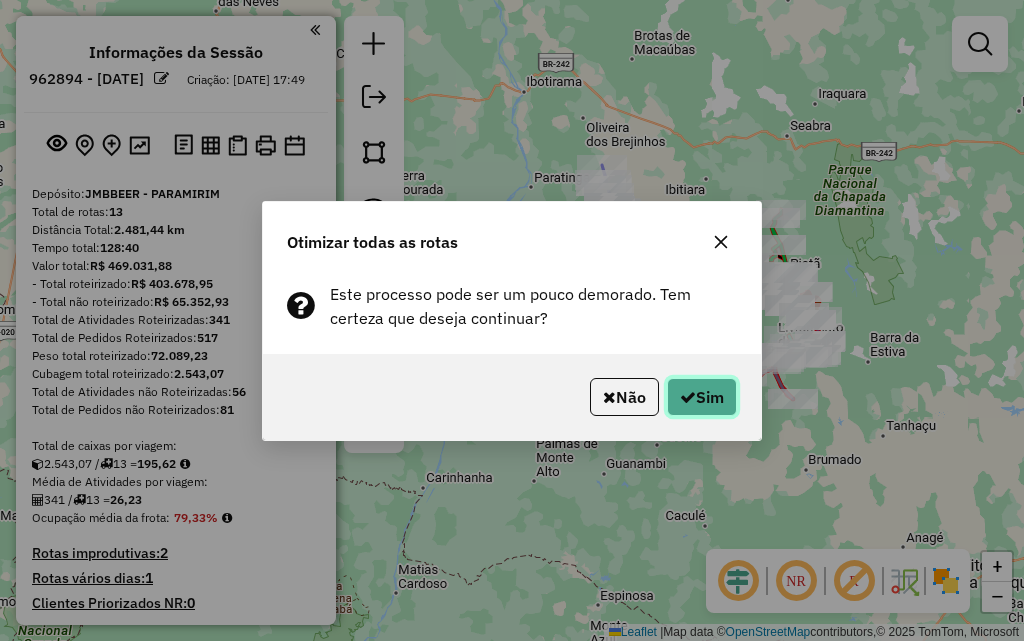 click on "Sim" 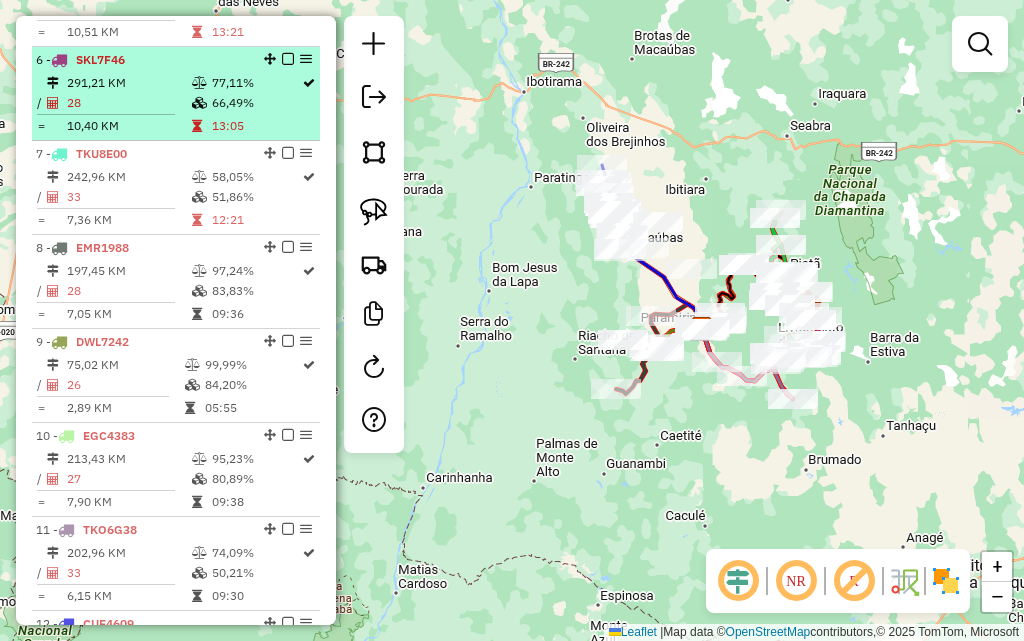 scroll, scrollTop: 1300, scrollLeft: 0, axis: vertical 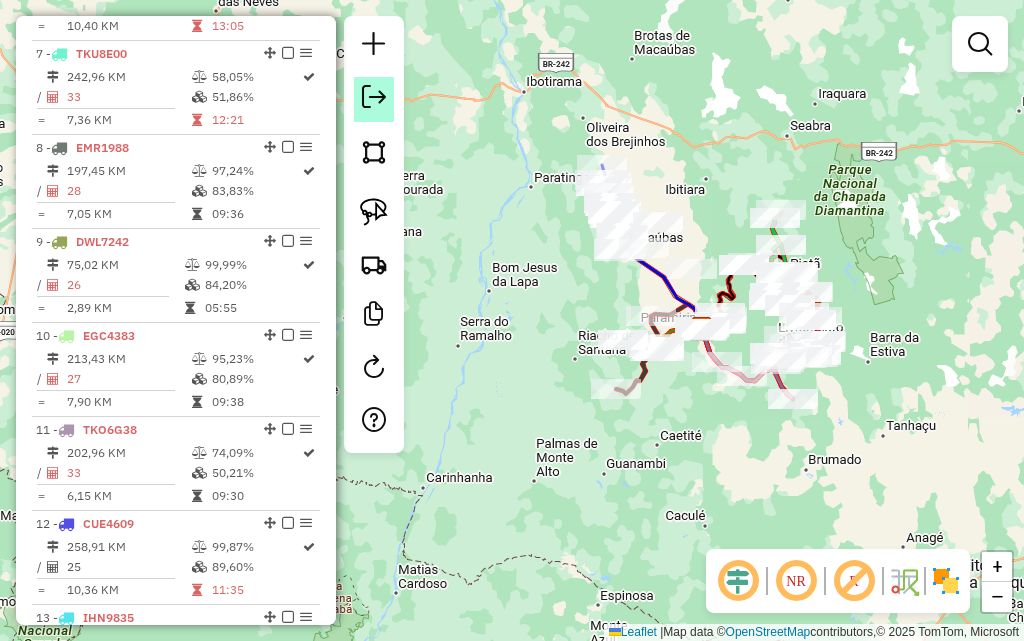 click 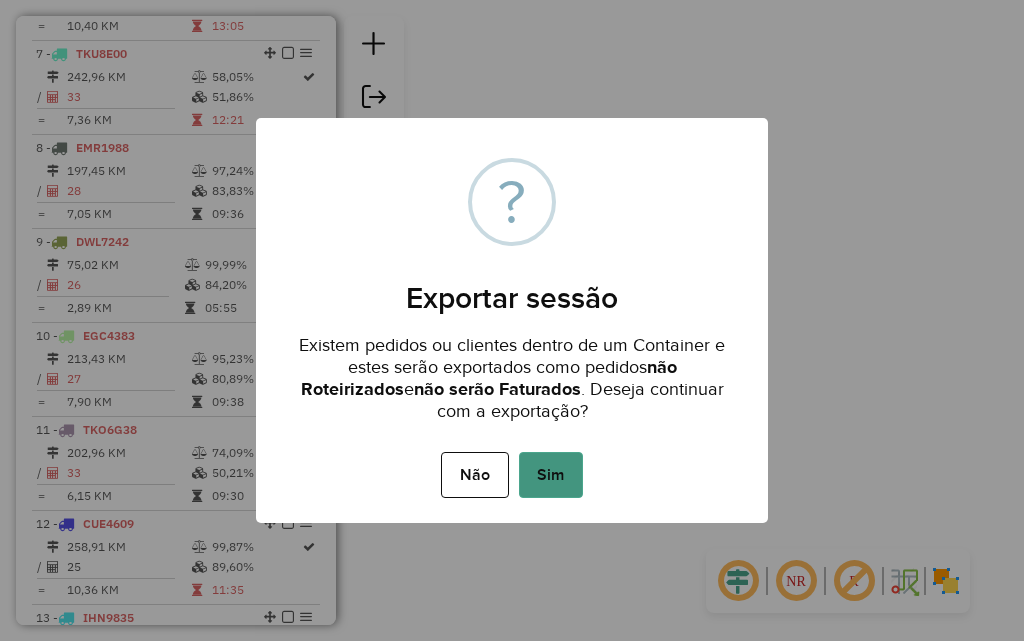 click on "Sim" at bounding box center [551, 475] 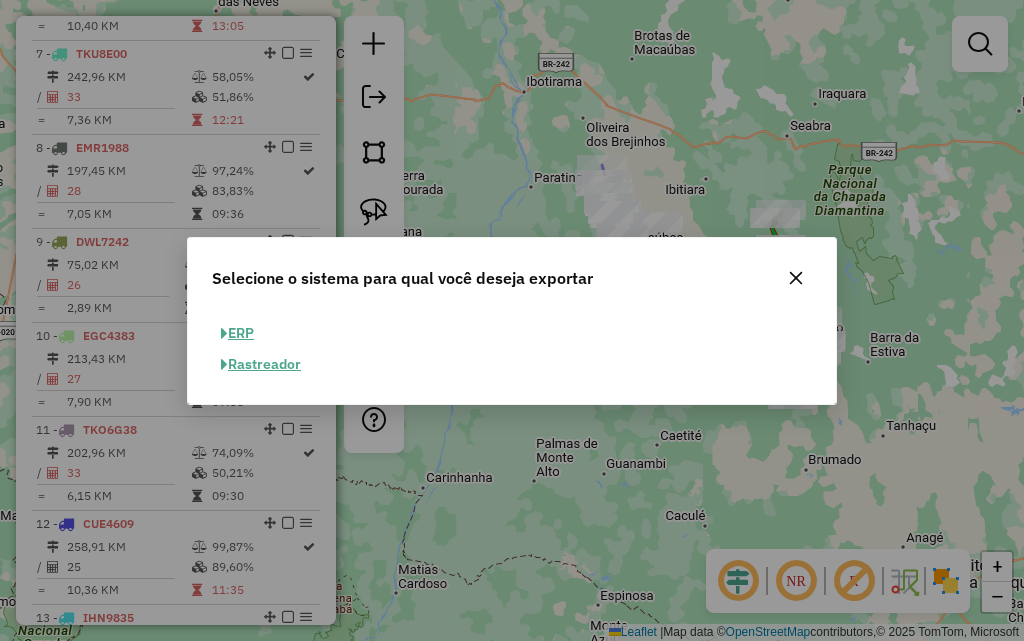 click on "ERP" 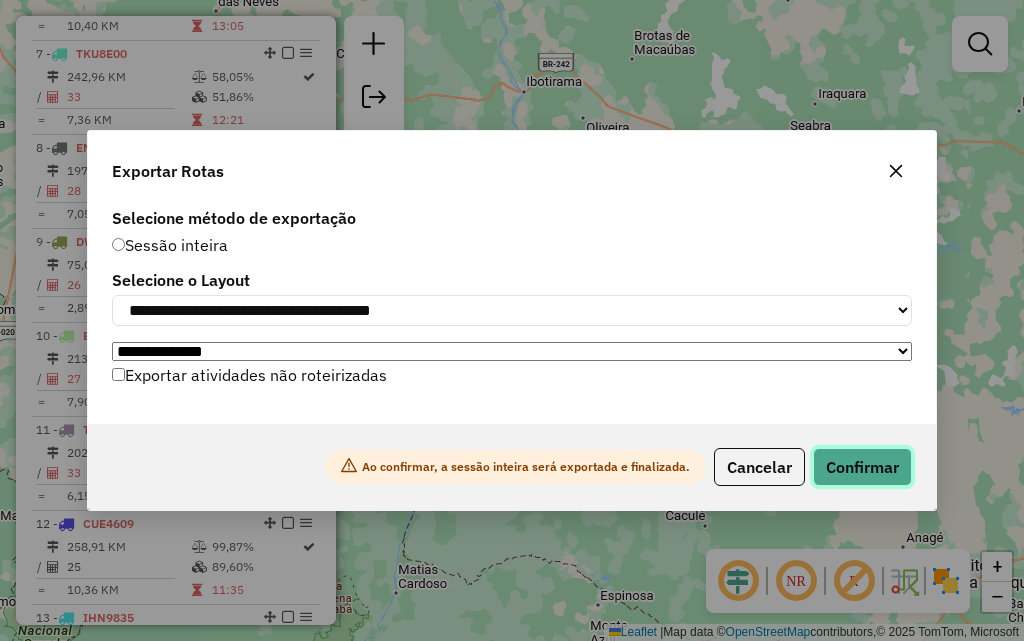 click on "Confirmar" 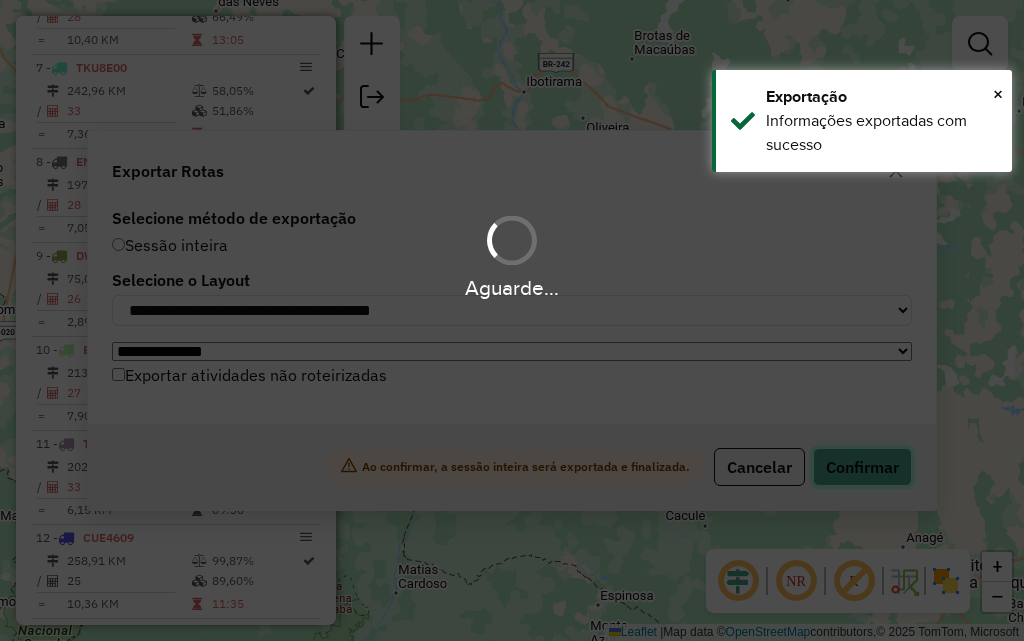 scroll, scrollTop: 1314, scrollLeft: 0, axis: vertical 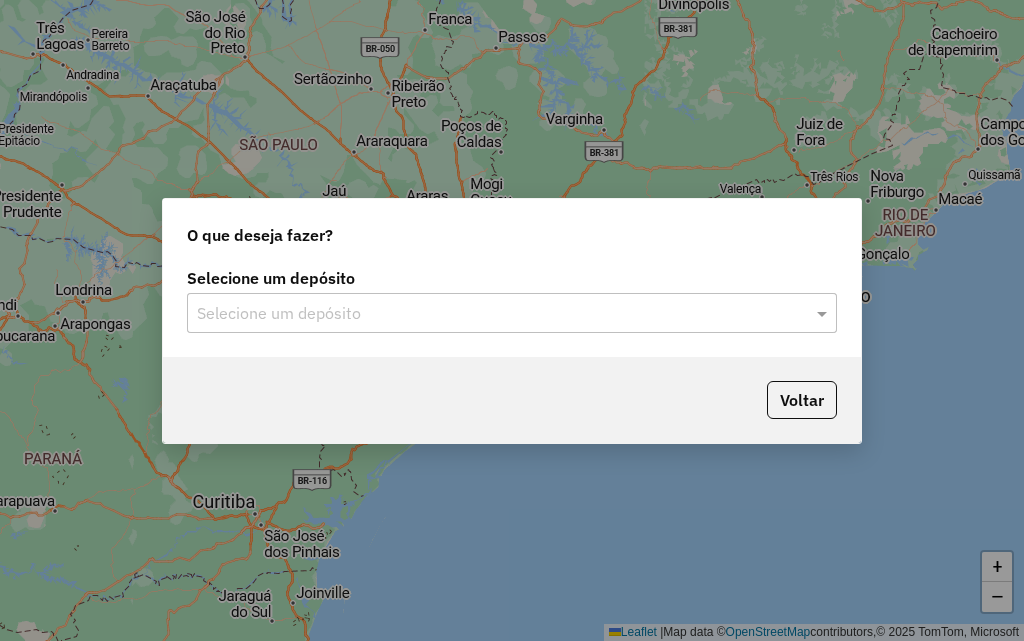click on "Selecione um depósito" 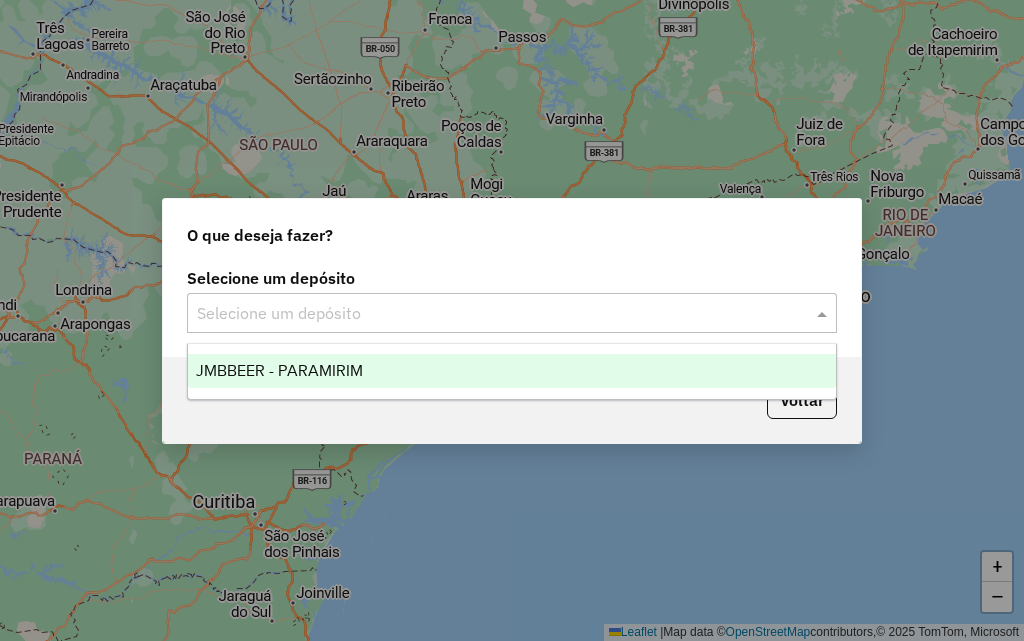 click on "JMBBEER - PARAMIRIM" at bounding box center (279, 370) 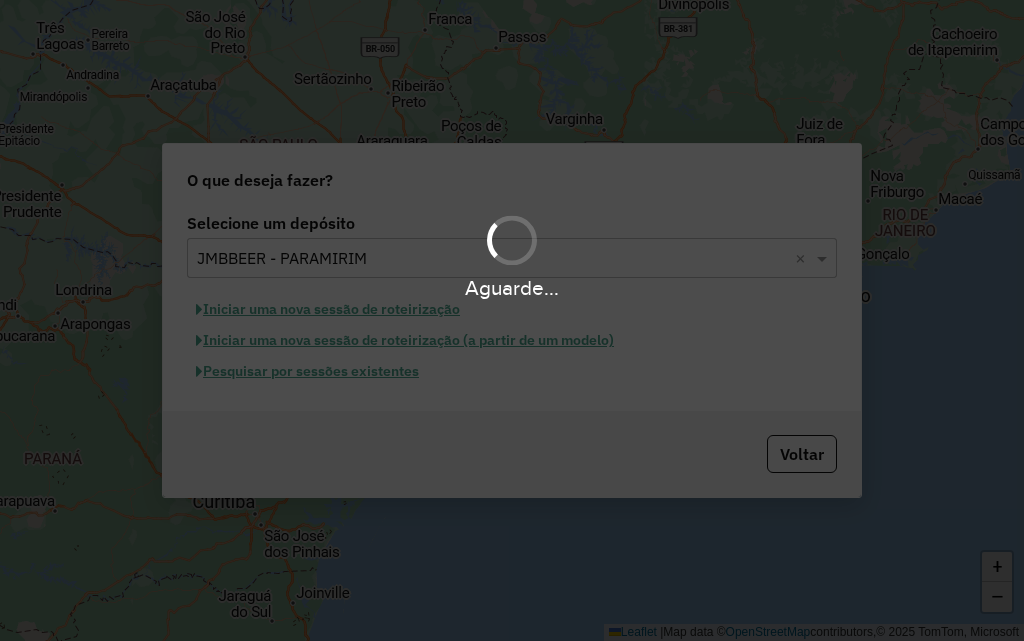 click on "Aguarde..." at bounding box center [512, 320] 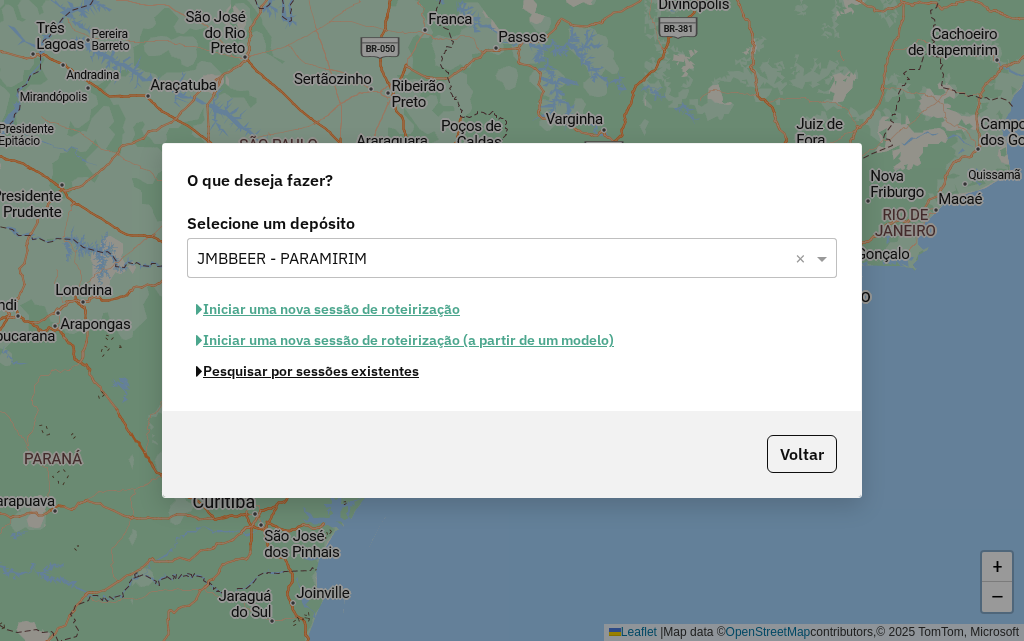 click on "Pesquisar por sessões existentes" 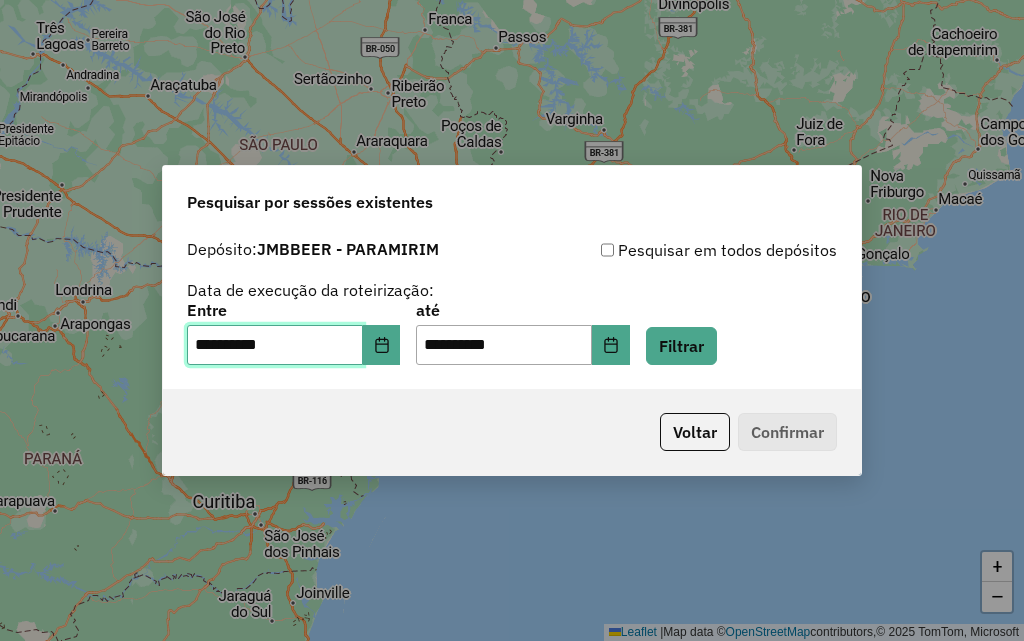 click on "**********" at bounding box center (275, 345) 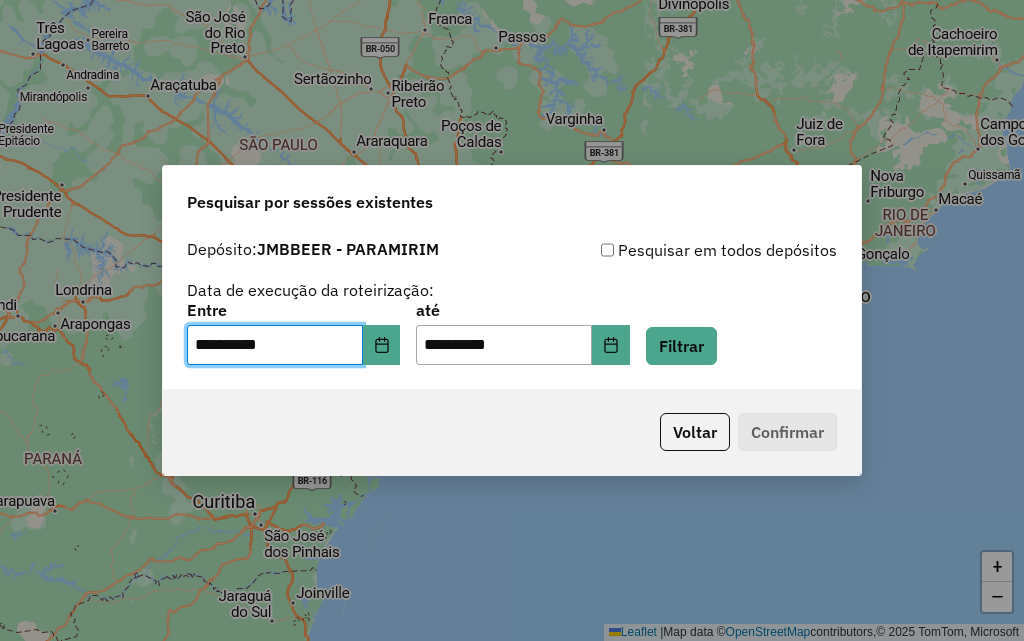 click on "**********" 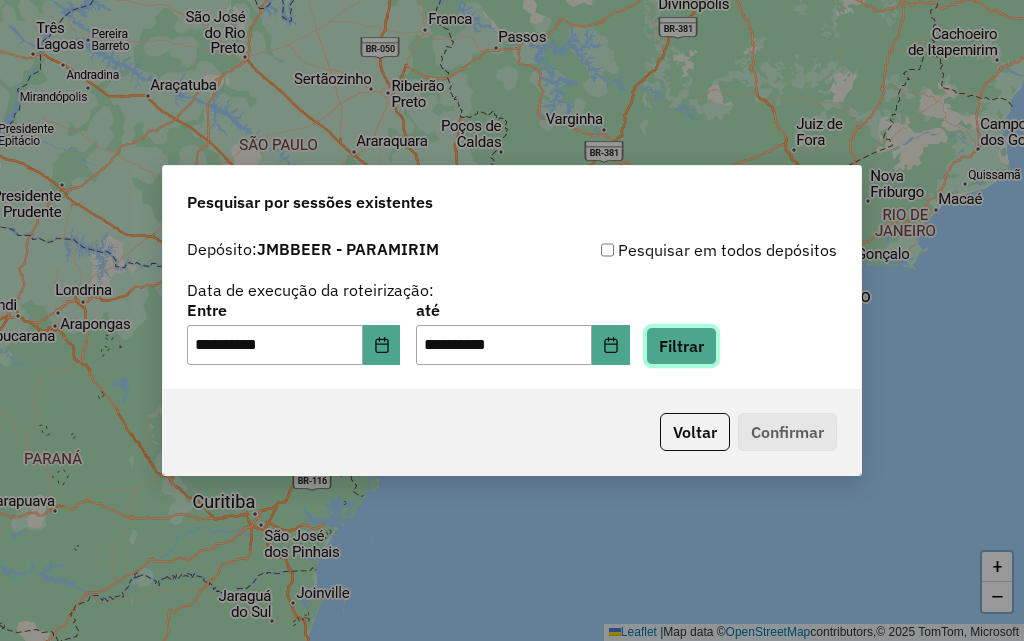click on "Filtrar" 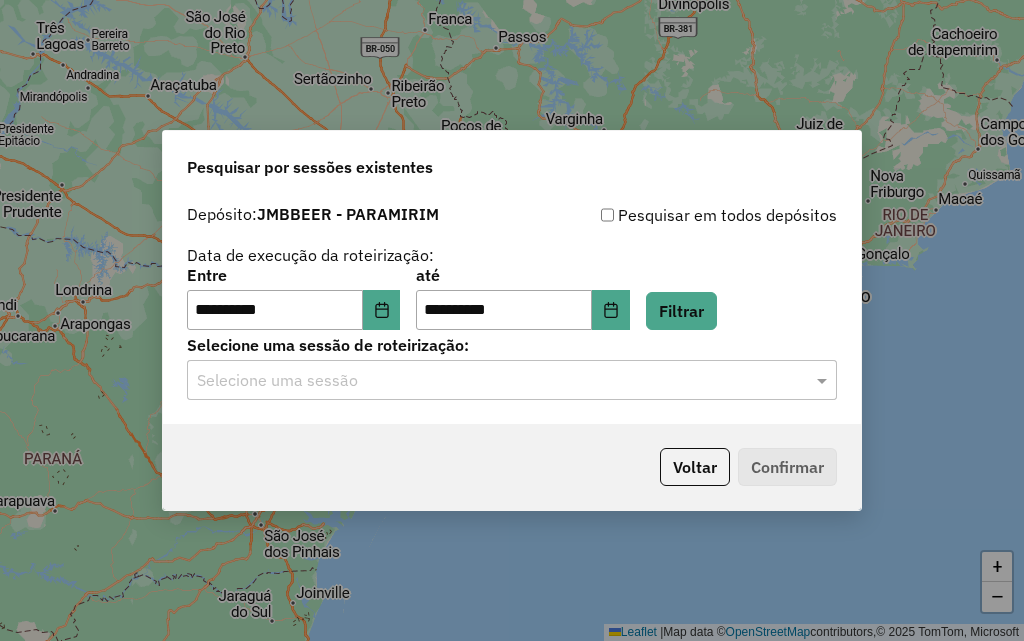 click 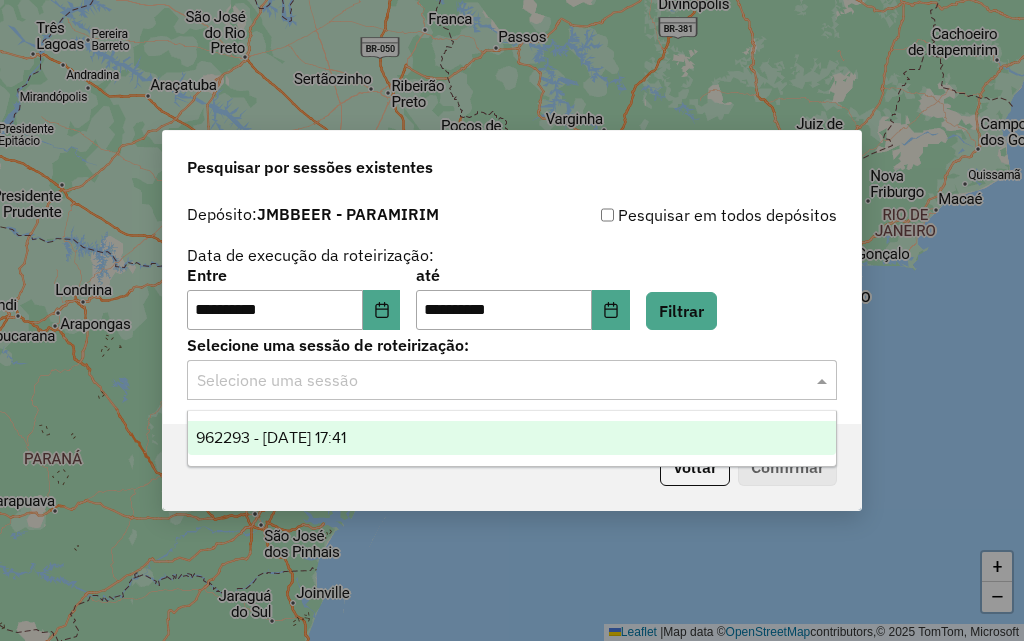 click on "962293 - 09/07/2025 17:41" at bounding box center (271, 437) 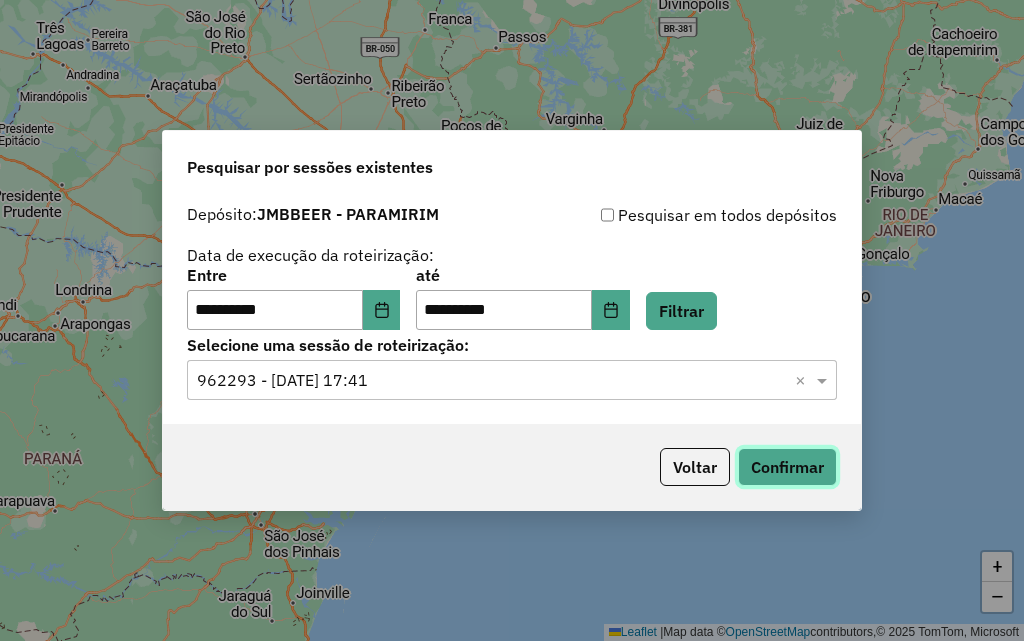 click on "Confirmar" 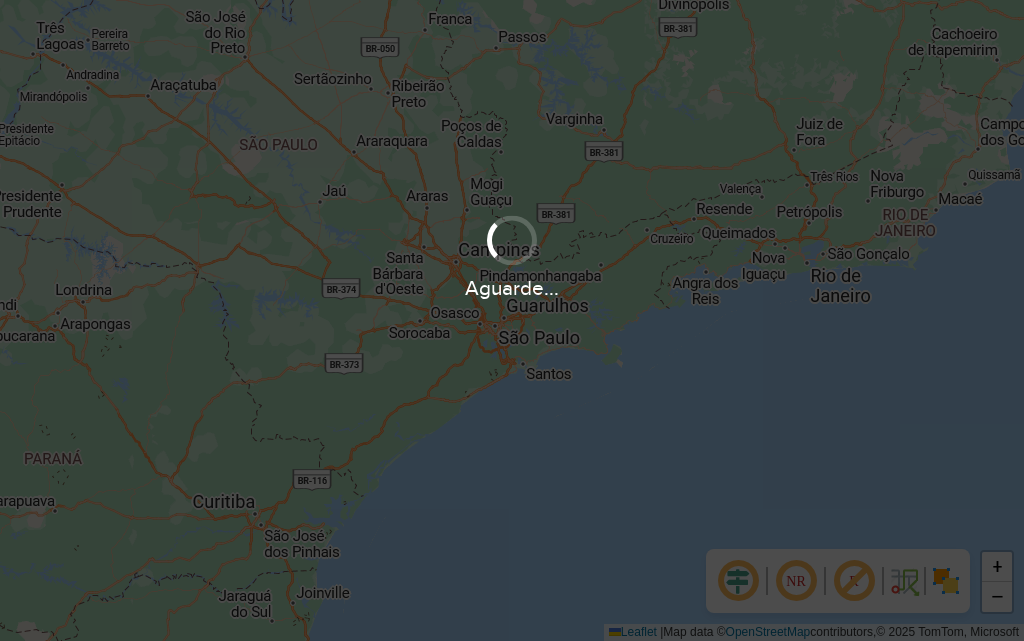 scroll, scrollTop: 0, scrollLeft: 0, axis: both 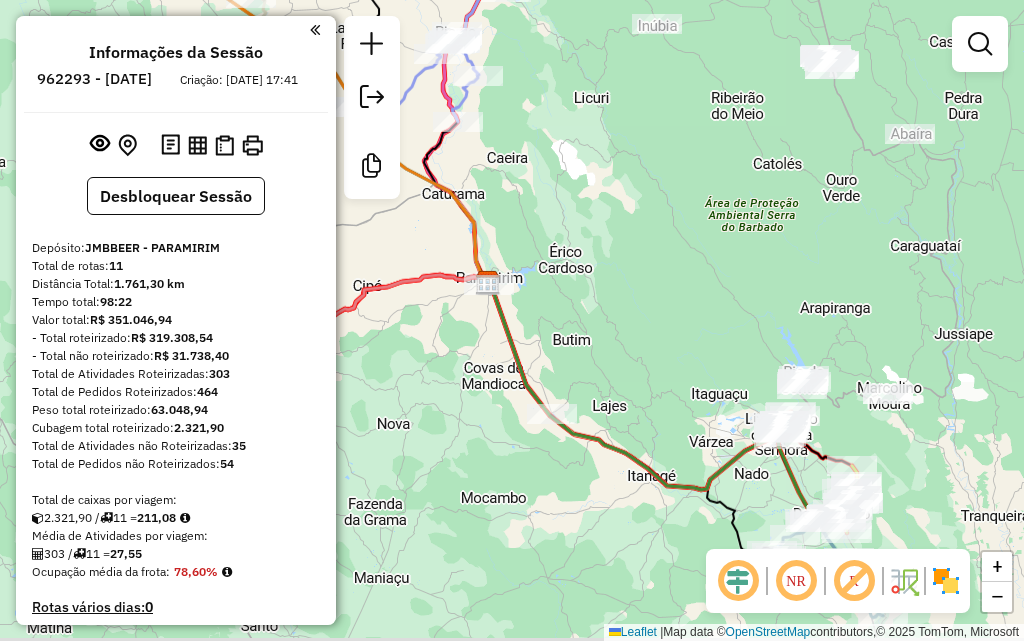 drag, startPoint x: 673, startPoint y: 308, endPoint x: 558, endPoint y: 178, distance: 173.56555 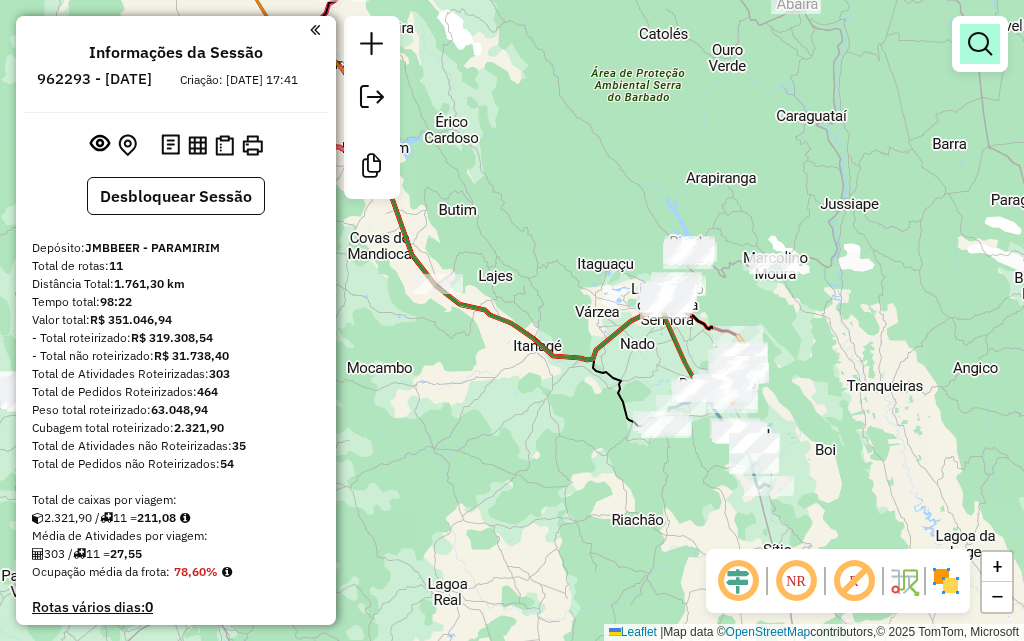 click at bounding box center (980, 44) 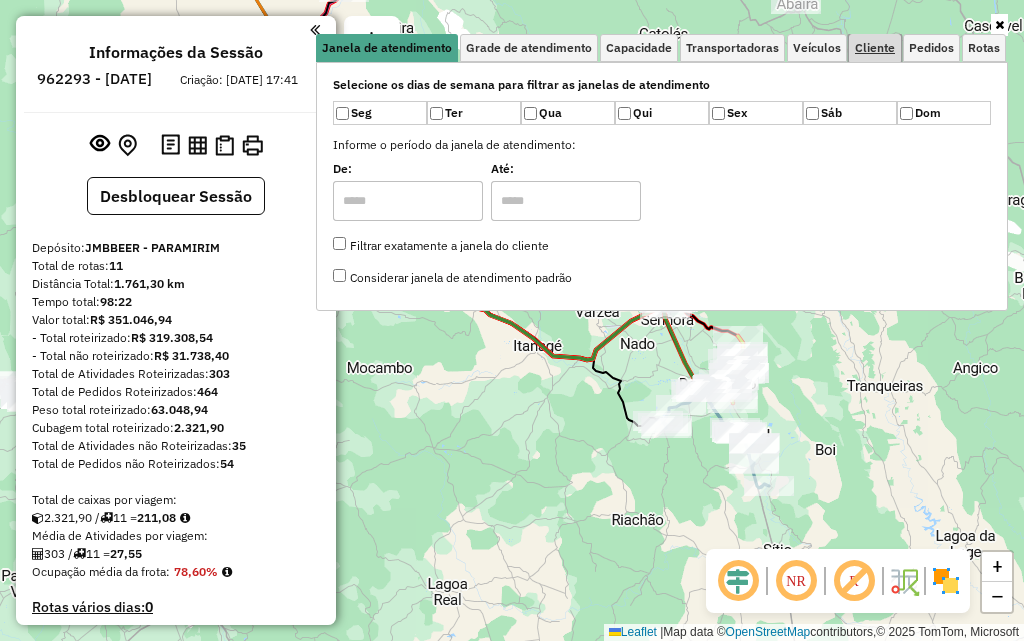 click on "Cliente" at bounding box center [875, 48] 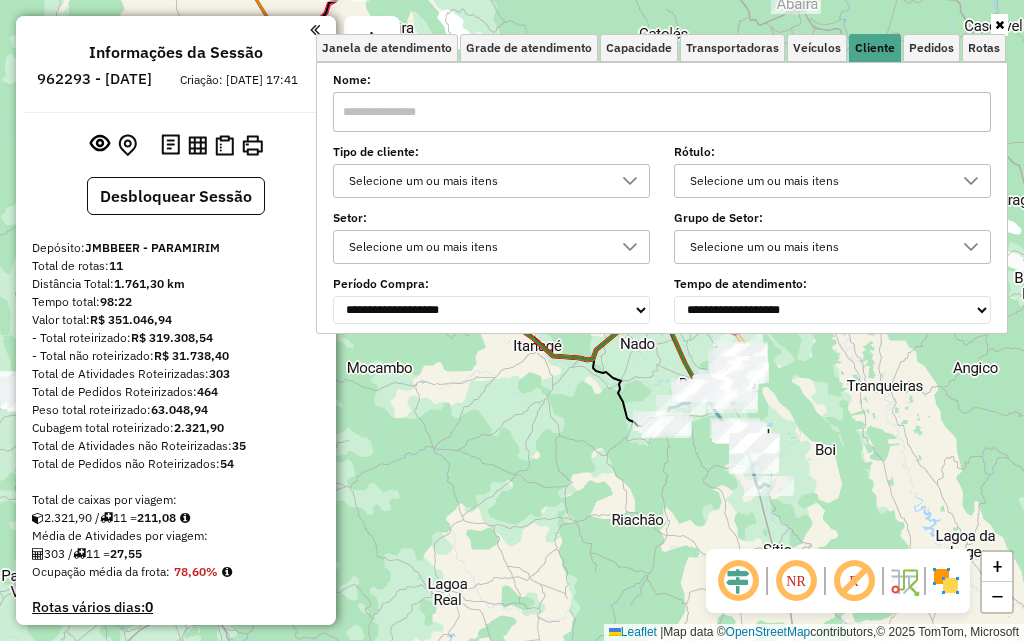 click at bounding box center [662, 112] 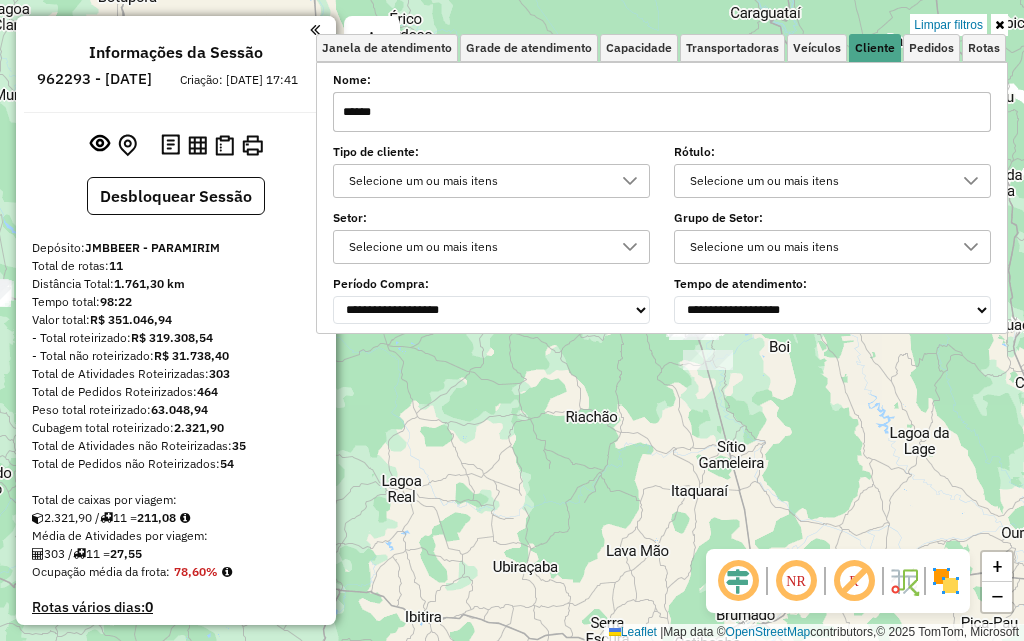 drag, startPoint x: 846, startPoint y: 493, endPoint x: 779, endPoint y: 354, distance: 154.30489 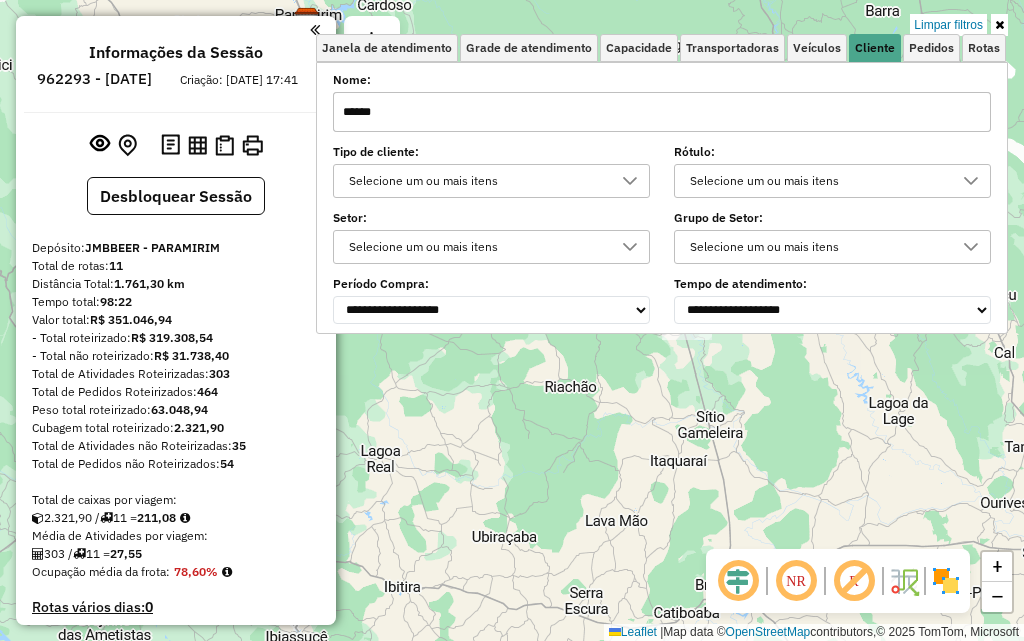 drag, startPoint x: 687, startPoint y: 423, endPoint x: 673, endPoint y: 501, distance: 79.24645 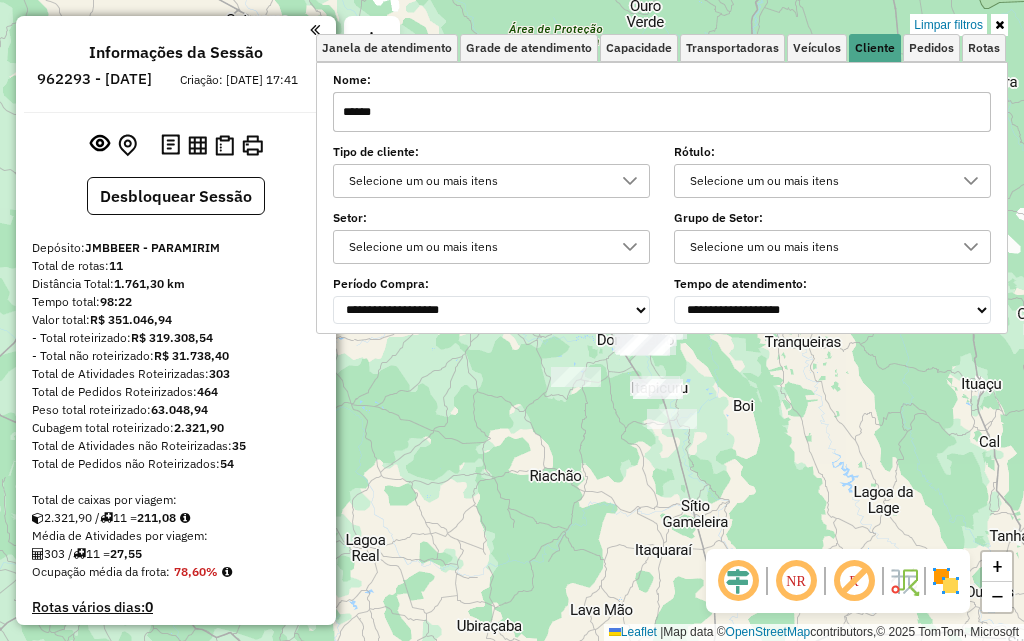 click on "******" at bounding box center [662, 112] 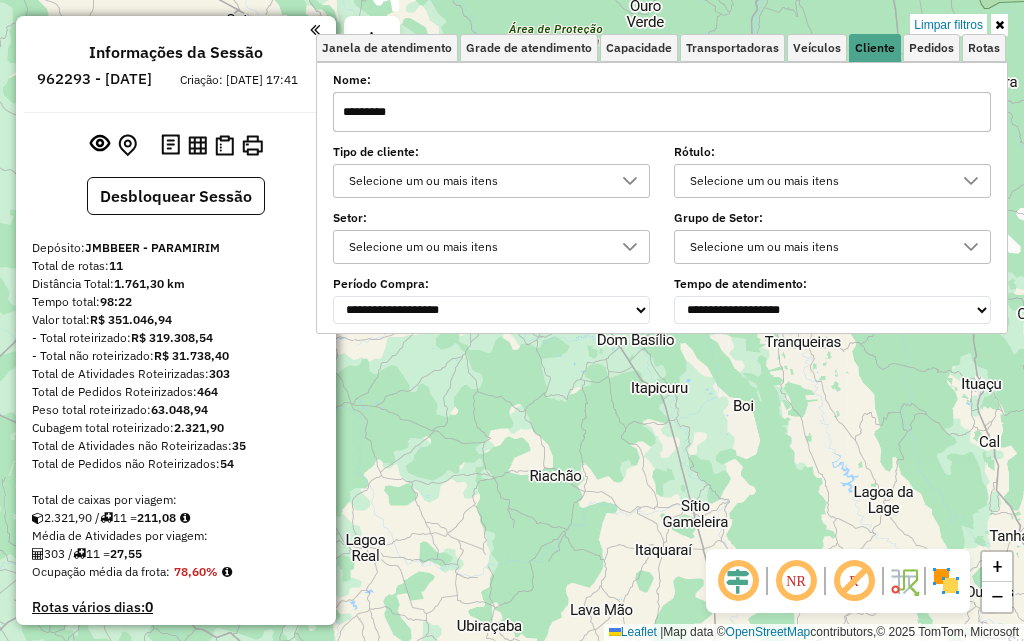 type on "*********" 